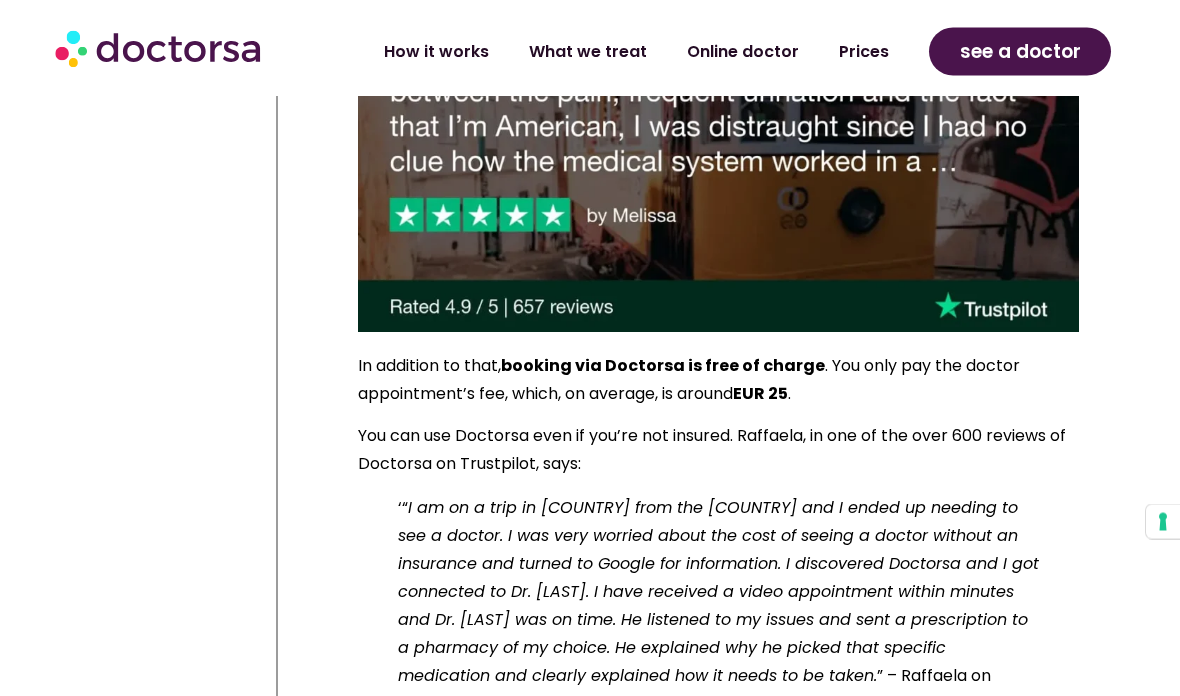 scroll, scrollTop: 2277, scrollLeft: 0, axis: vertical 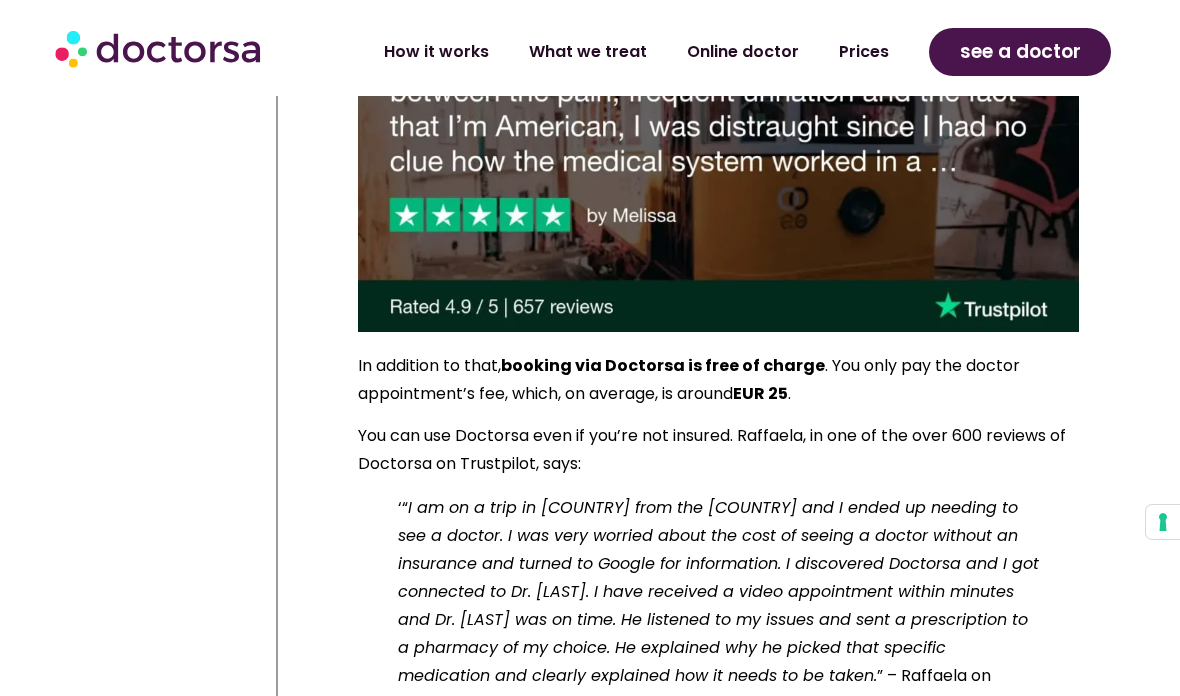 click on "How it works" 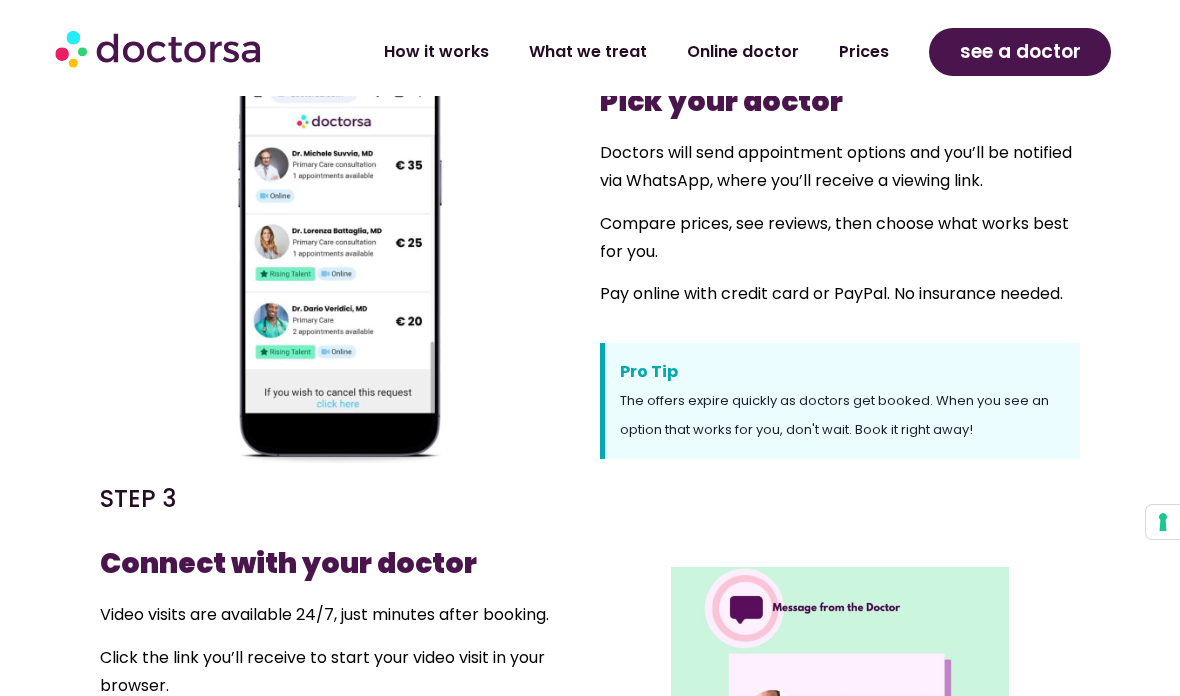scroll, scrollTop: 1097, scrollLeft: 0, axis: vertical 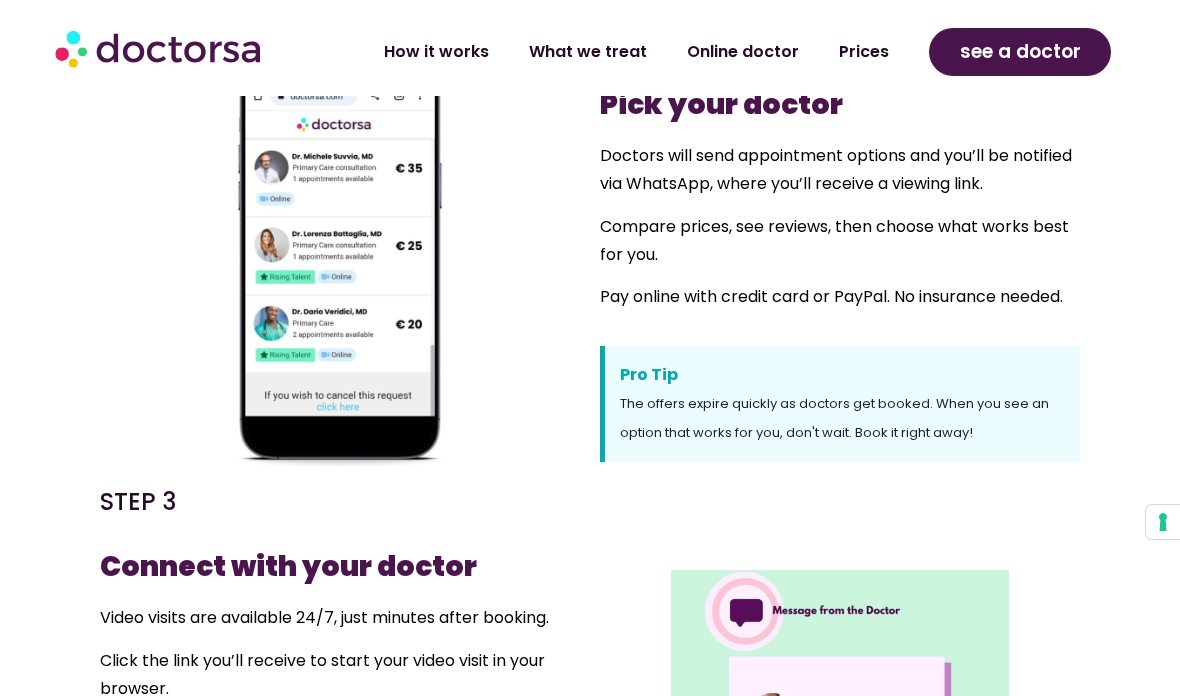 click on "What we treat" 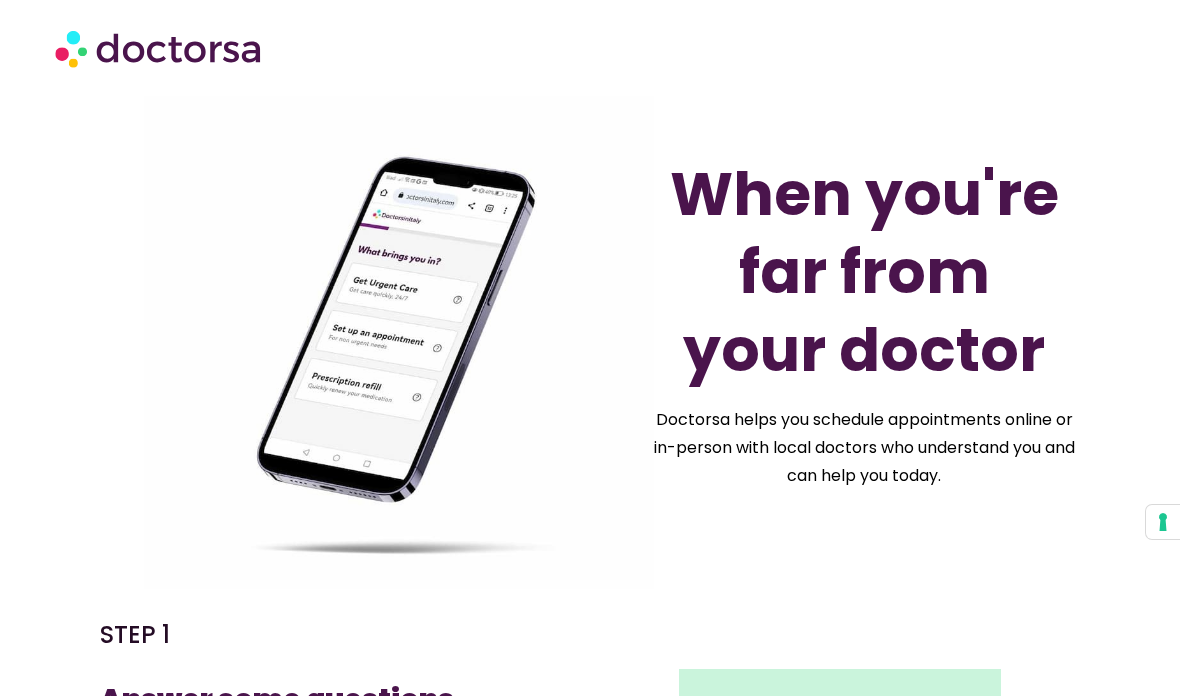 scroll, scrollTop: 1097, scrollLeft: 0, axis: vertical 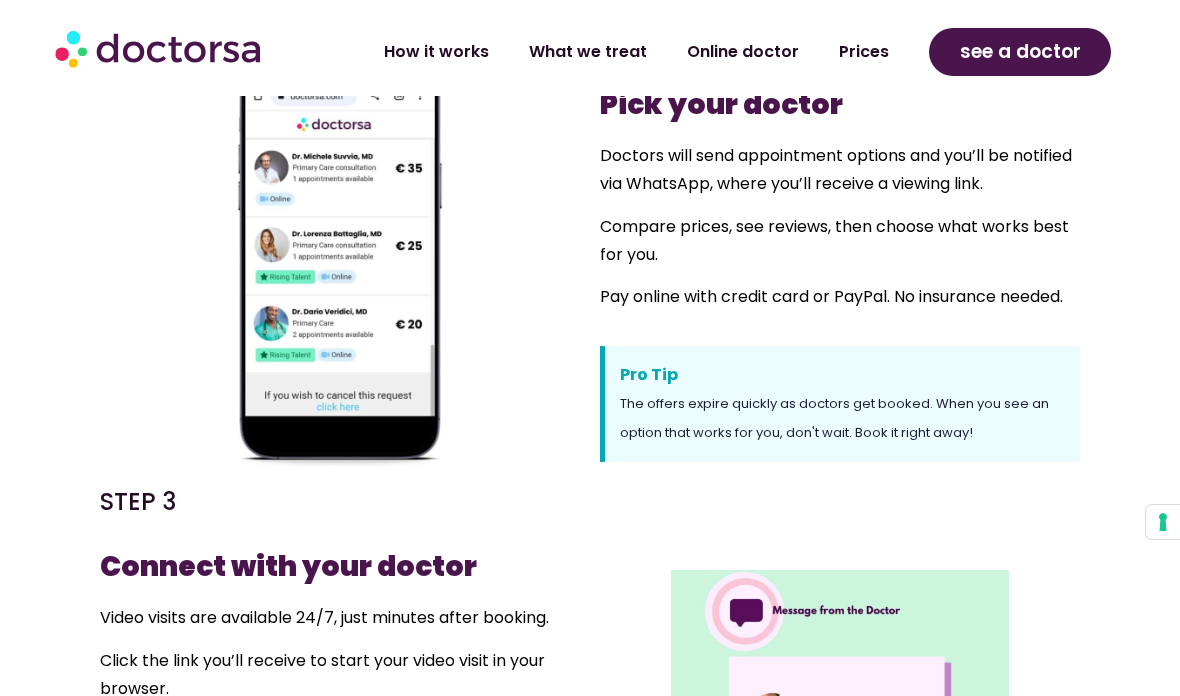 click on "see a doctor" at bounding box center (1020, 52) 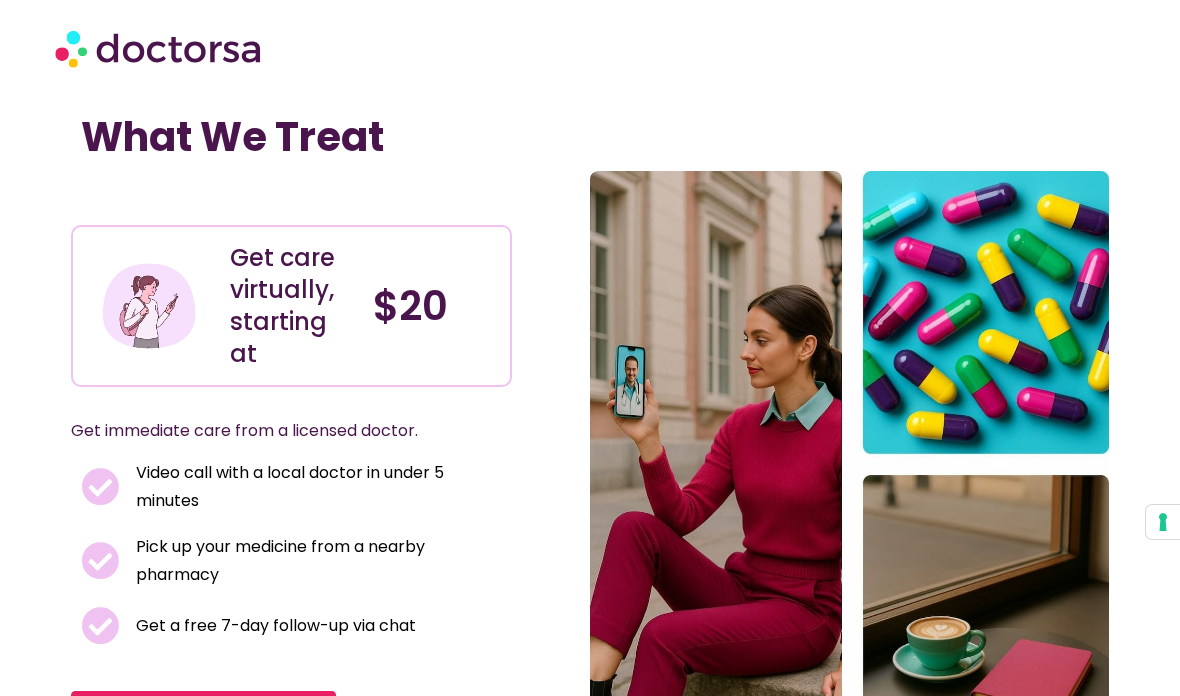 scroll, scrollTop: 0, scrollLeft: 0, axis: both 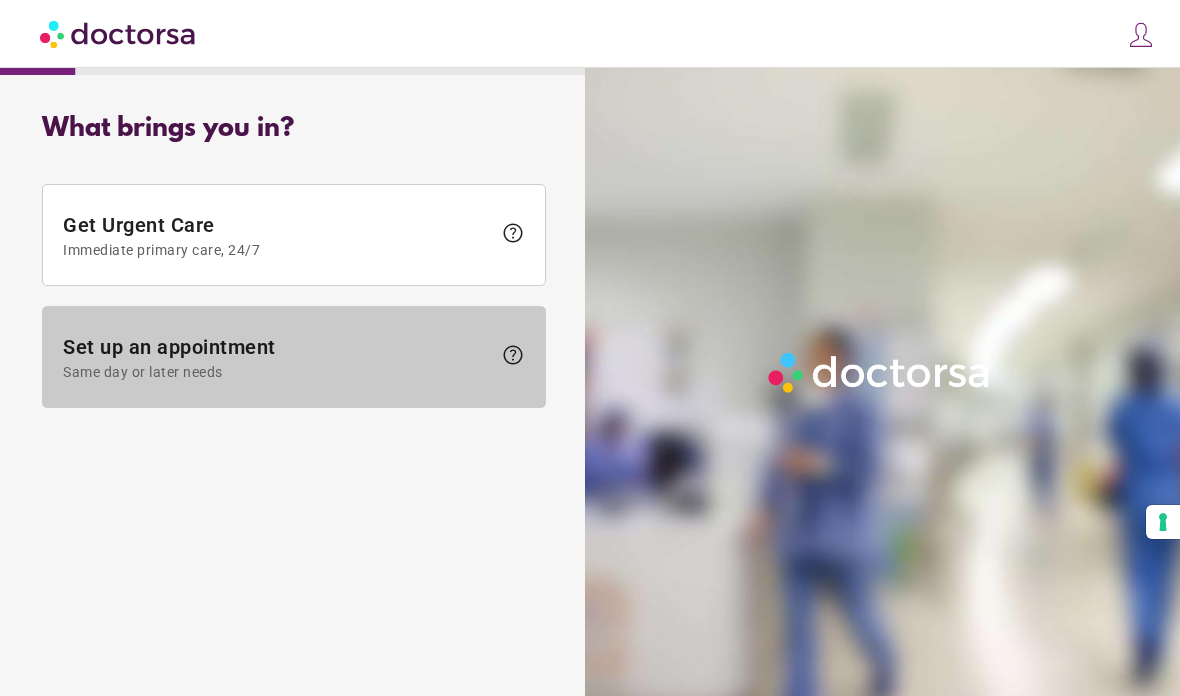 click on "Same day or later needs" at bounding box center [277, 372] 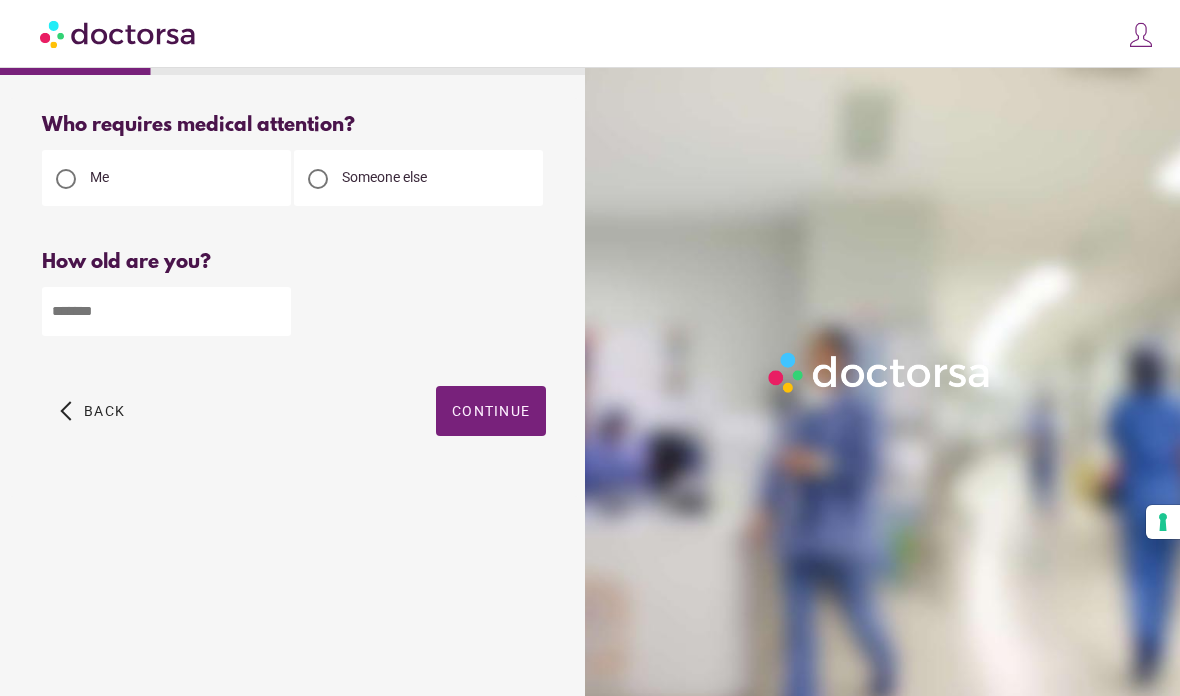click at bounding box center [166, 311] 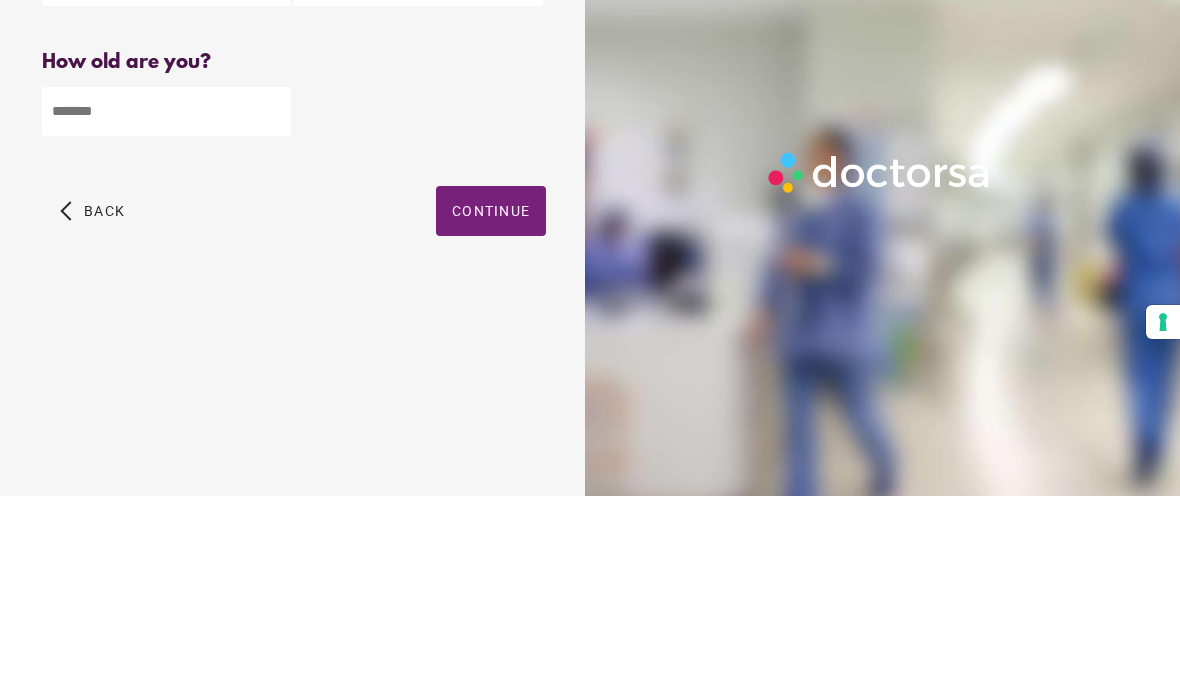 type on "**" 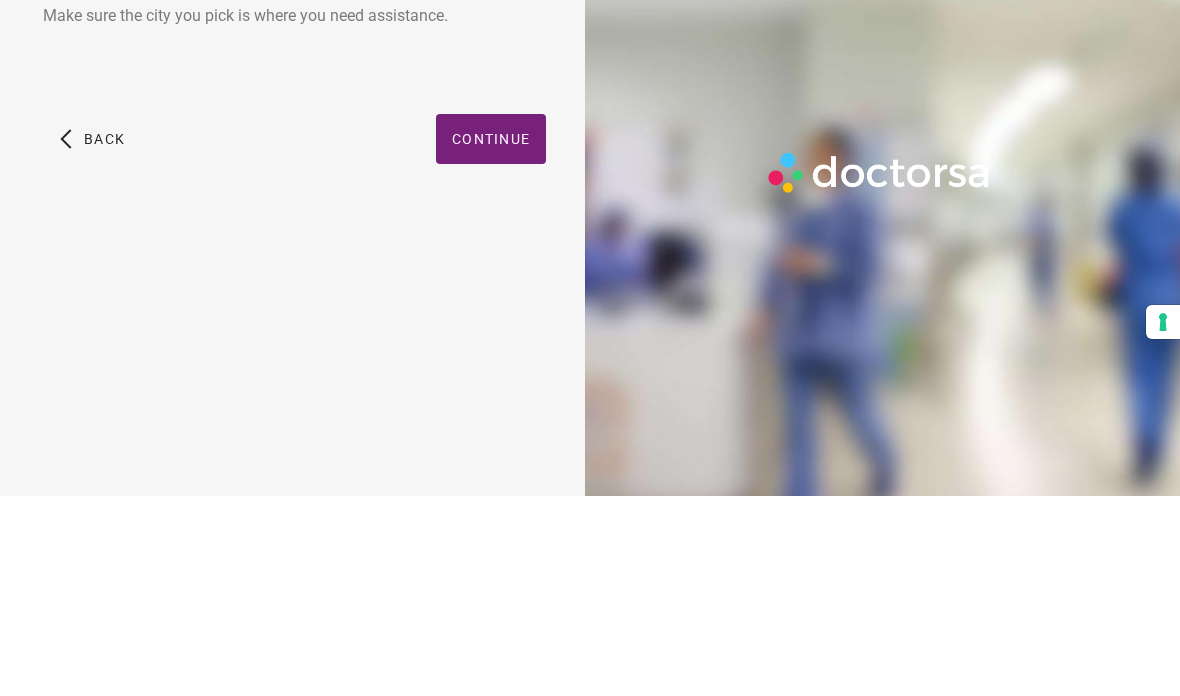 scroll, scrollTop: 80, scrollLeft: 0, axis: vertical 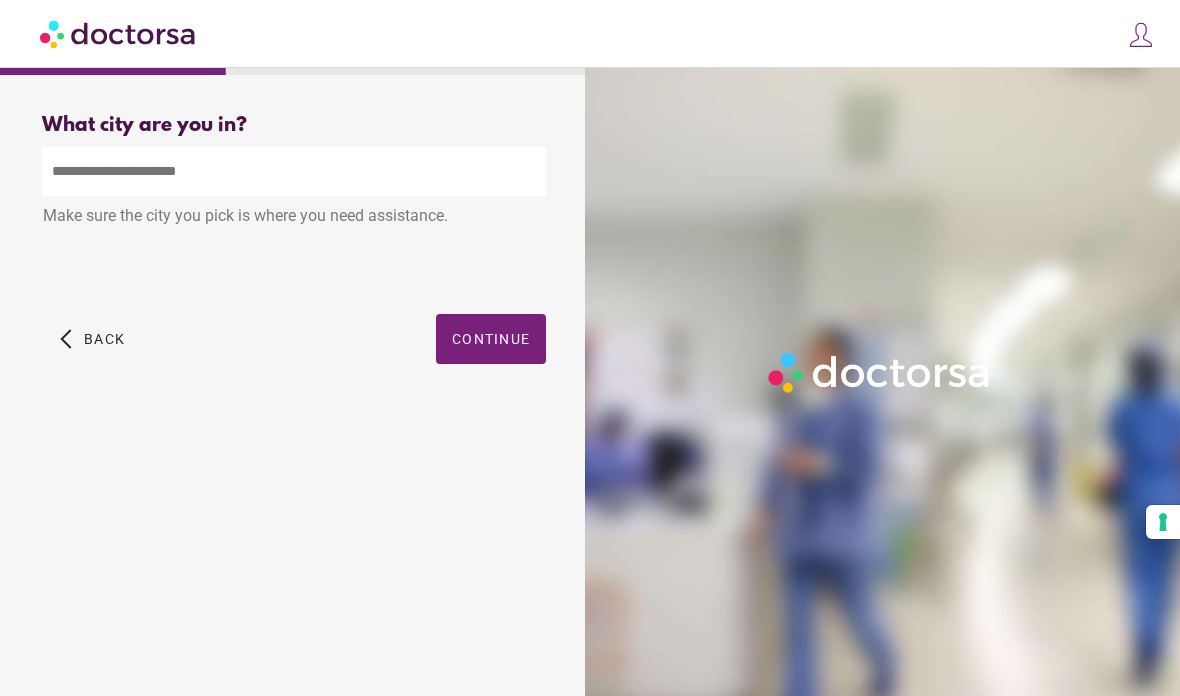 click at bounding box center [294, 171] 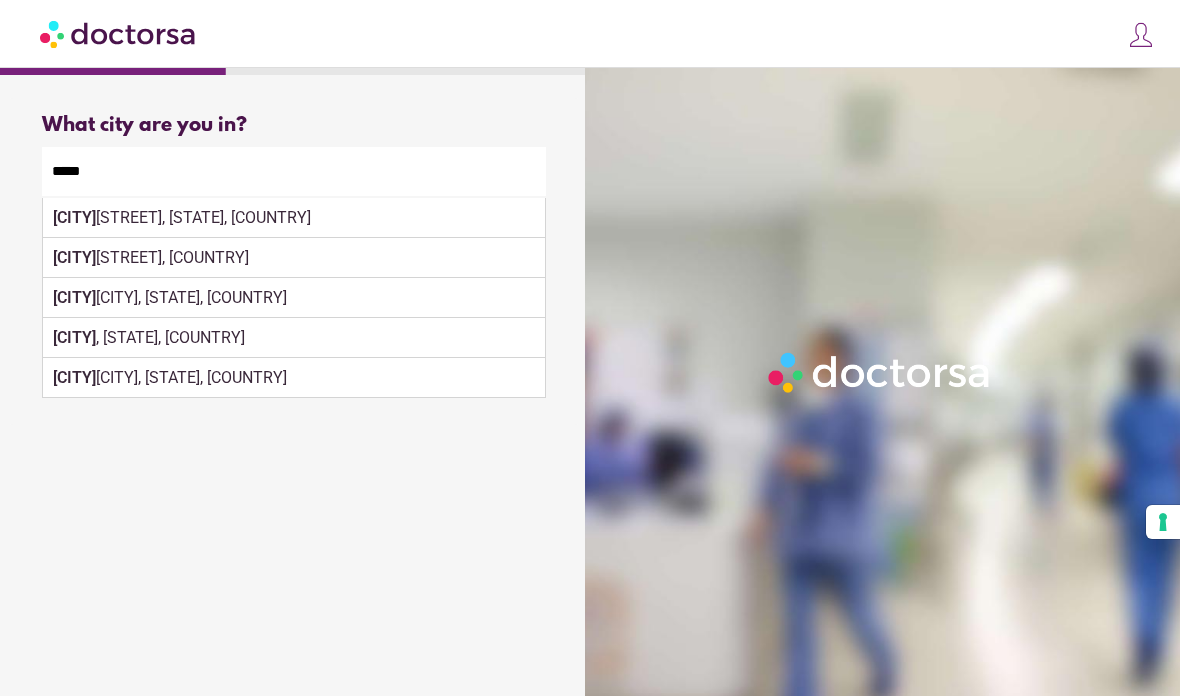 click on "Angra  do Heroísmo, Portugal" at bounding box center [294, 258] 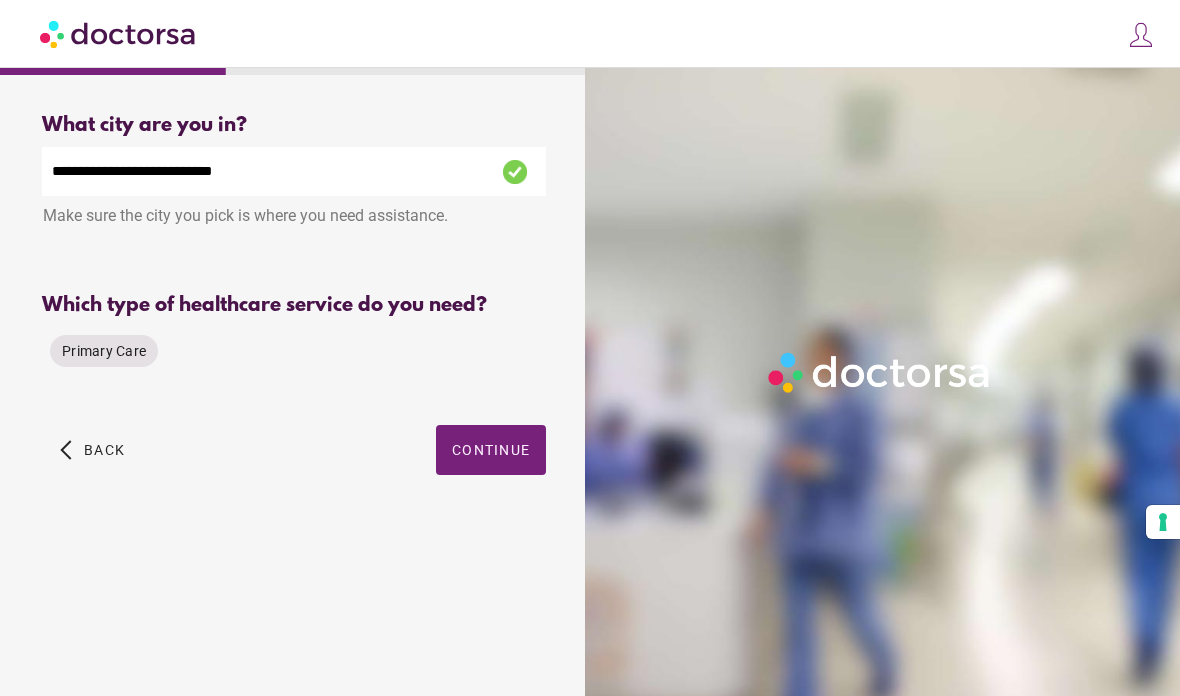 click on "Primary Care" at bounding box center [104, 351] 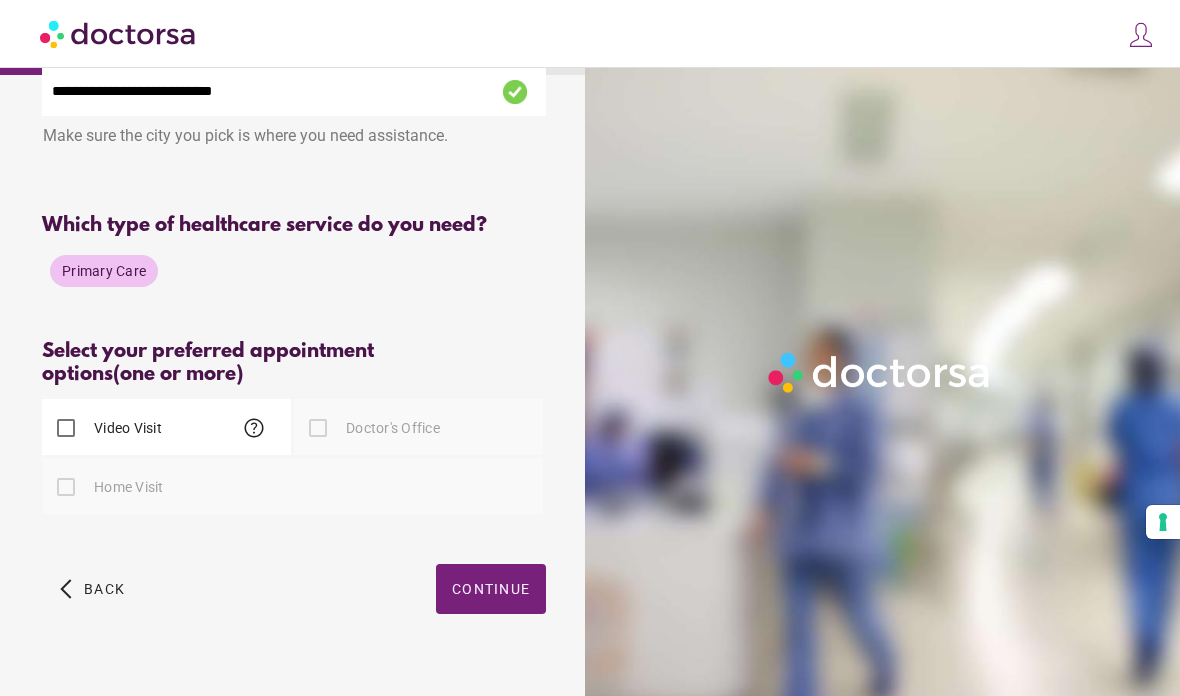 click on "Continue" at bounding box center (491, 589) 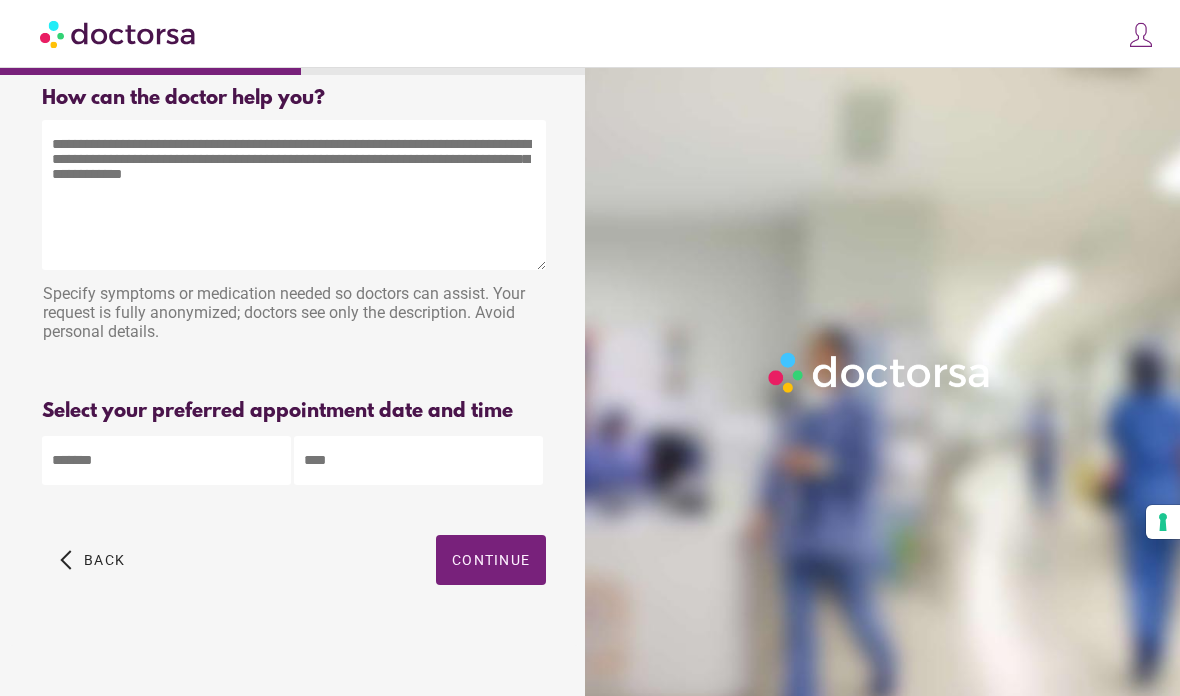 scroll, scrollTop: 0, scrollLeft: 0, axis: both 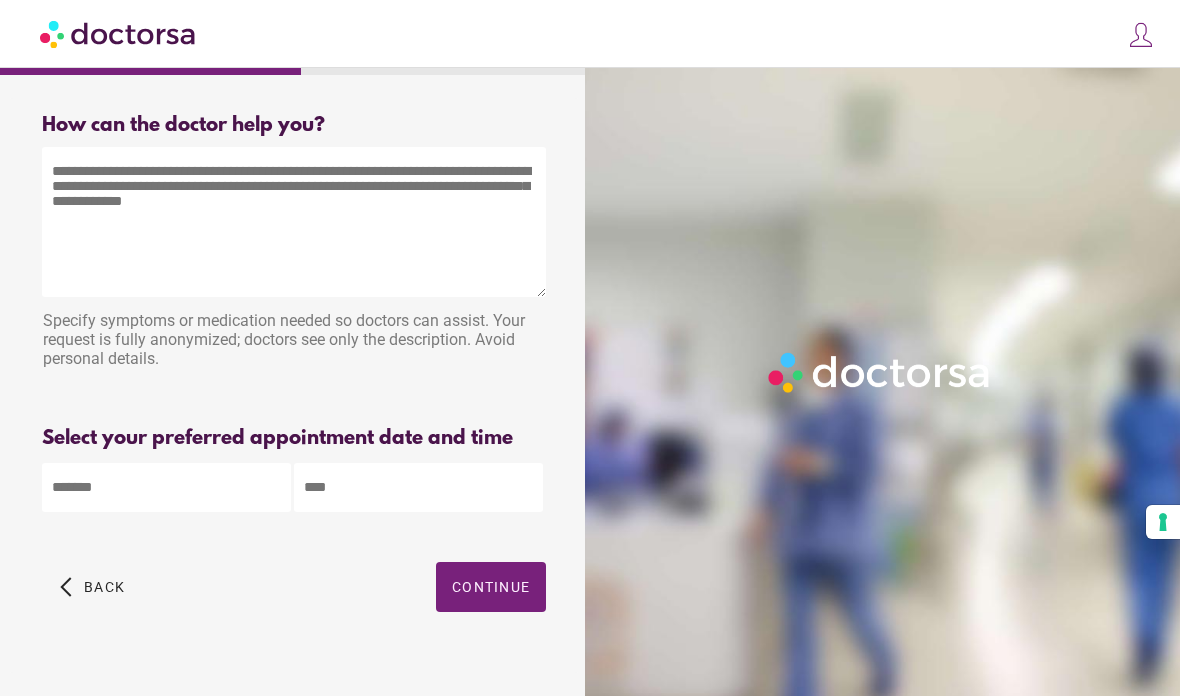 click at bounding box center [294, 222] 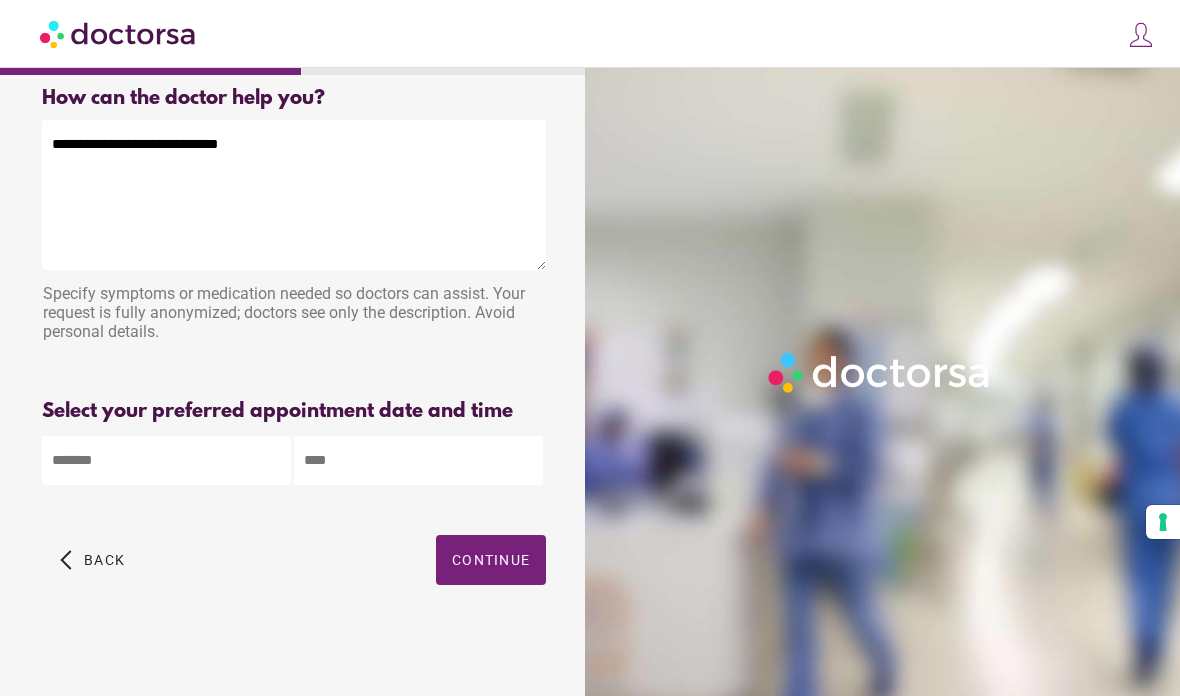 click on "**********" at bounding box center [294, 195] 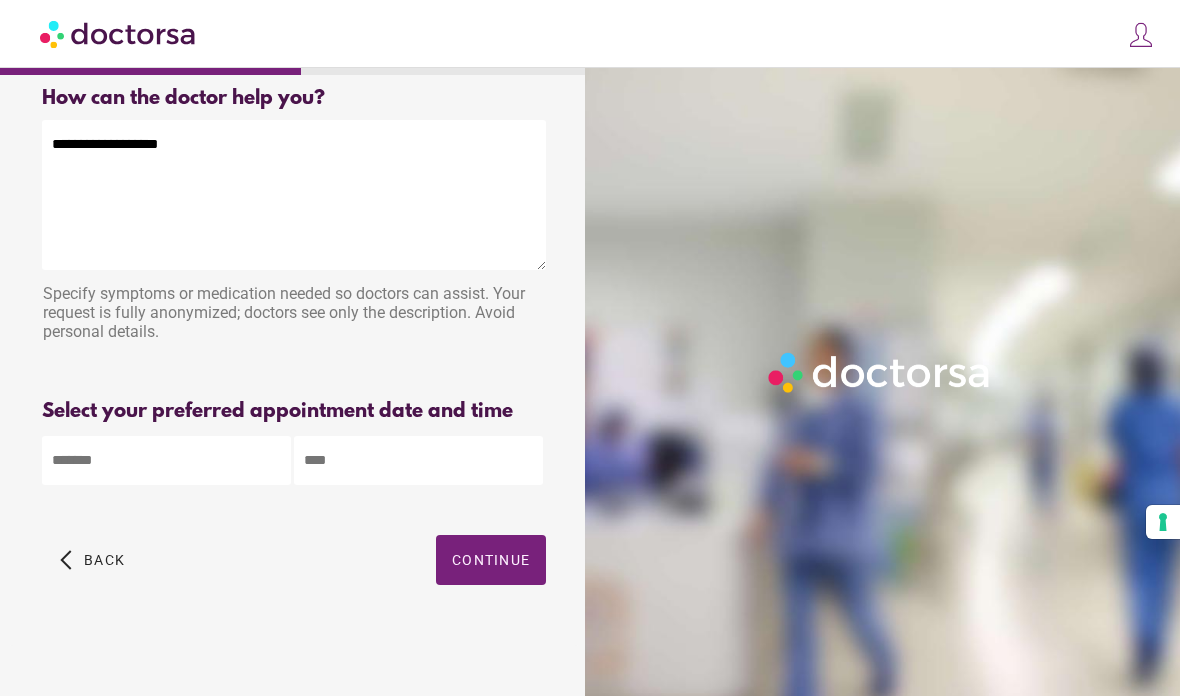 click on "**********" at bounding box center (294, 195) 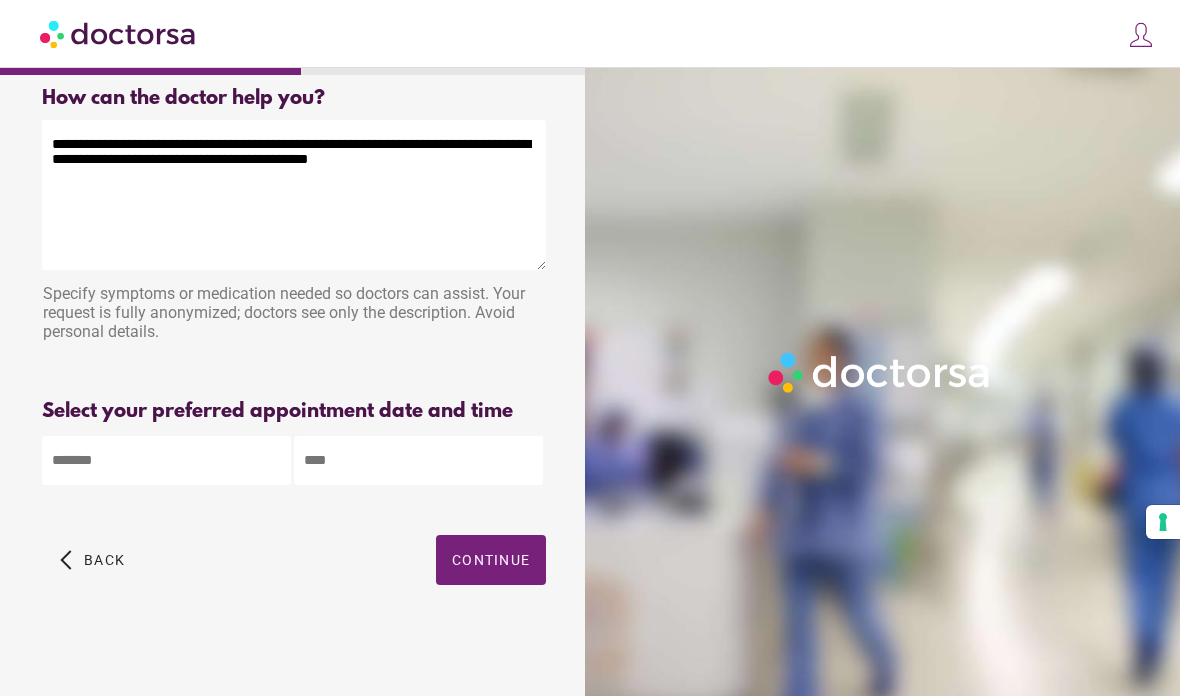type on "**********" 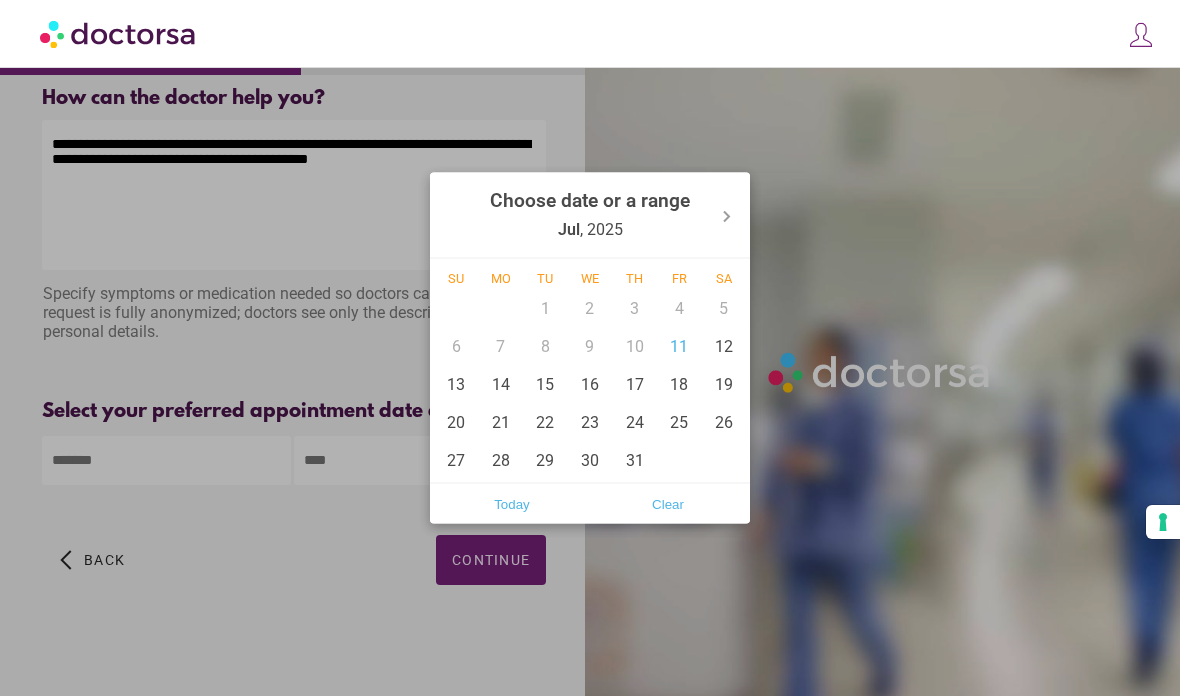 click on "11" at bounding box center (679, 346) 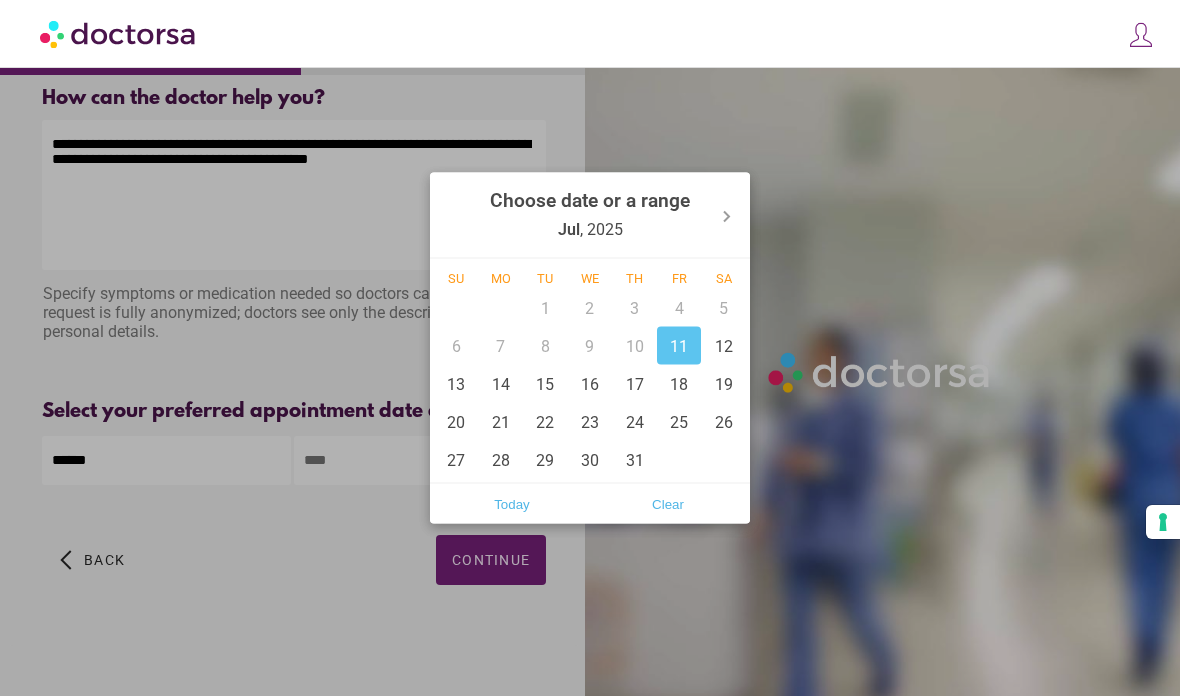 click at bounding box center [590, 348] 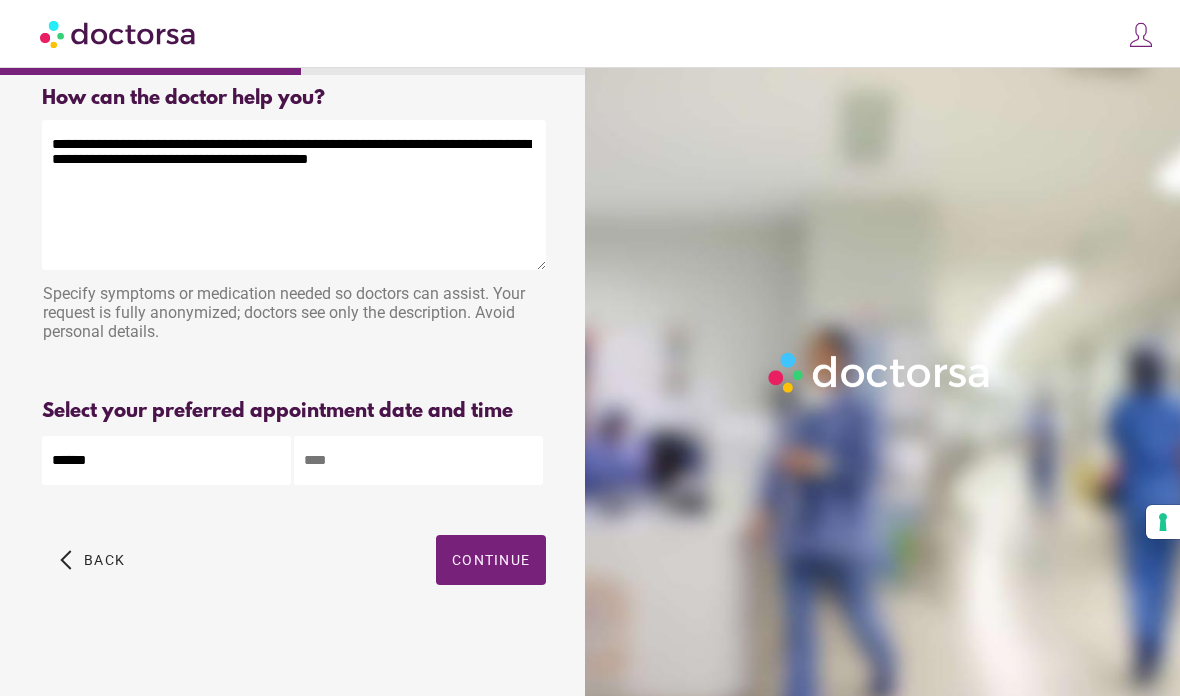 click at bounding box center (418, 460) 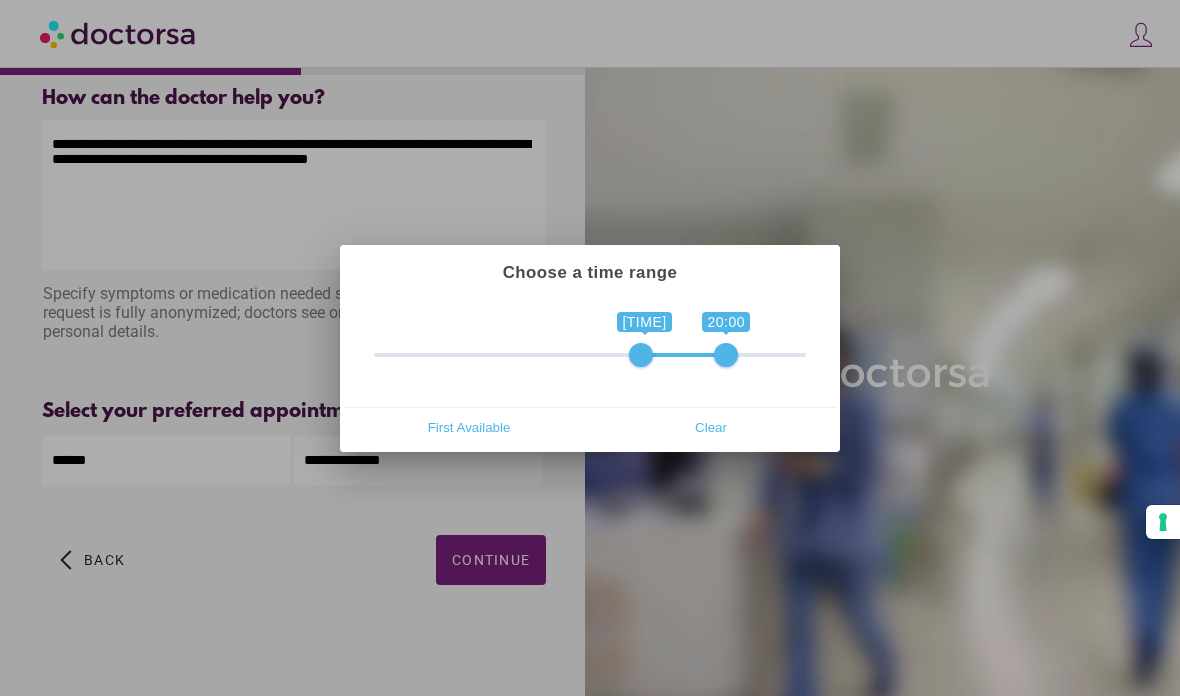 click on "20:00" at bounding box center (726, 322) 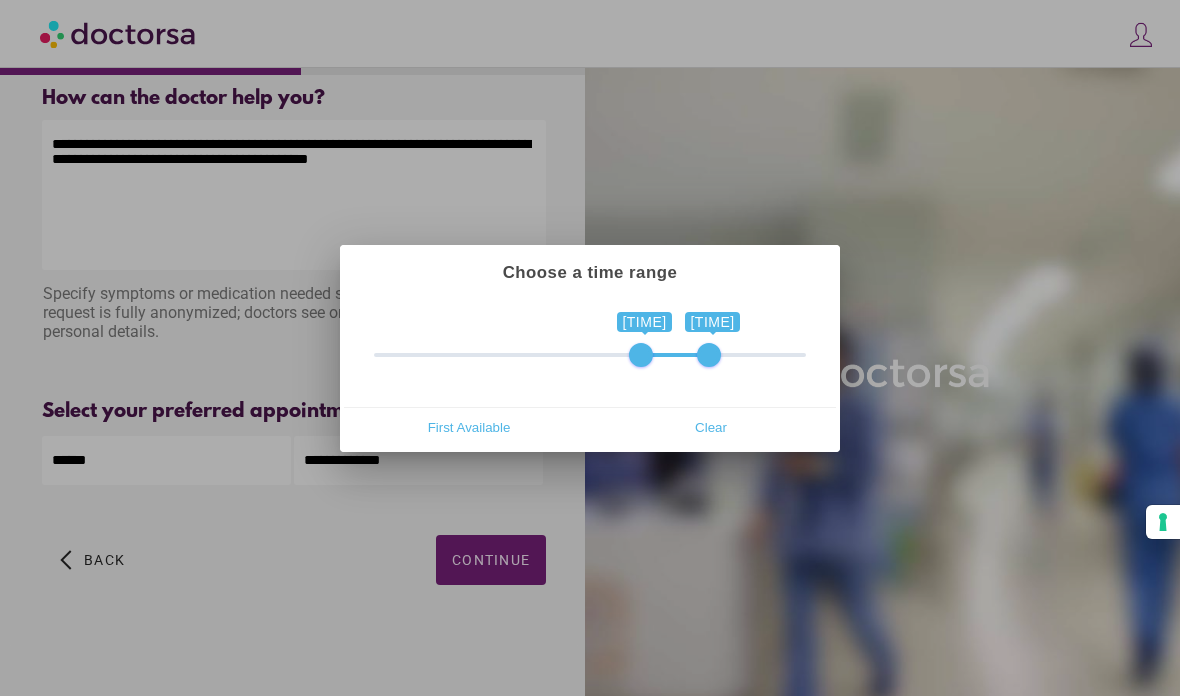 click at bounding box center [590, 348] 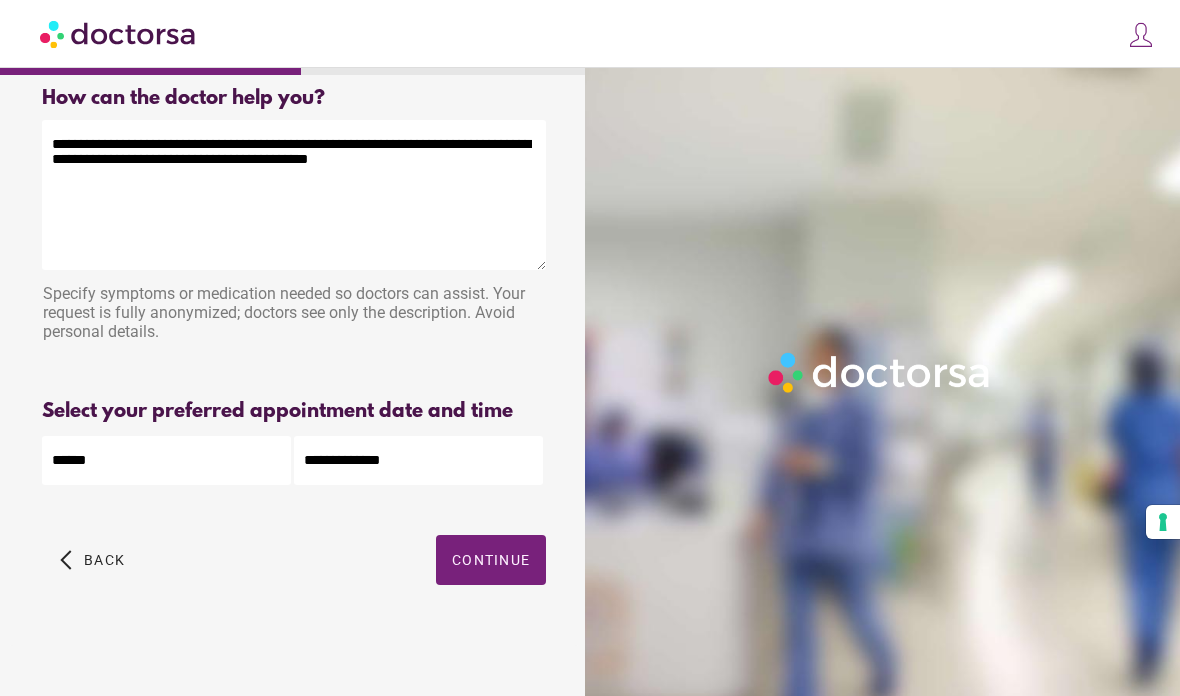 click at bounding box center (491, 560) 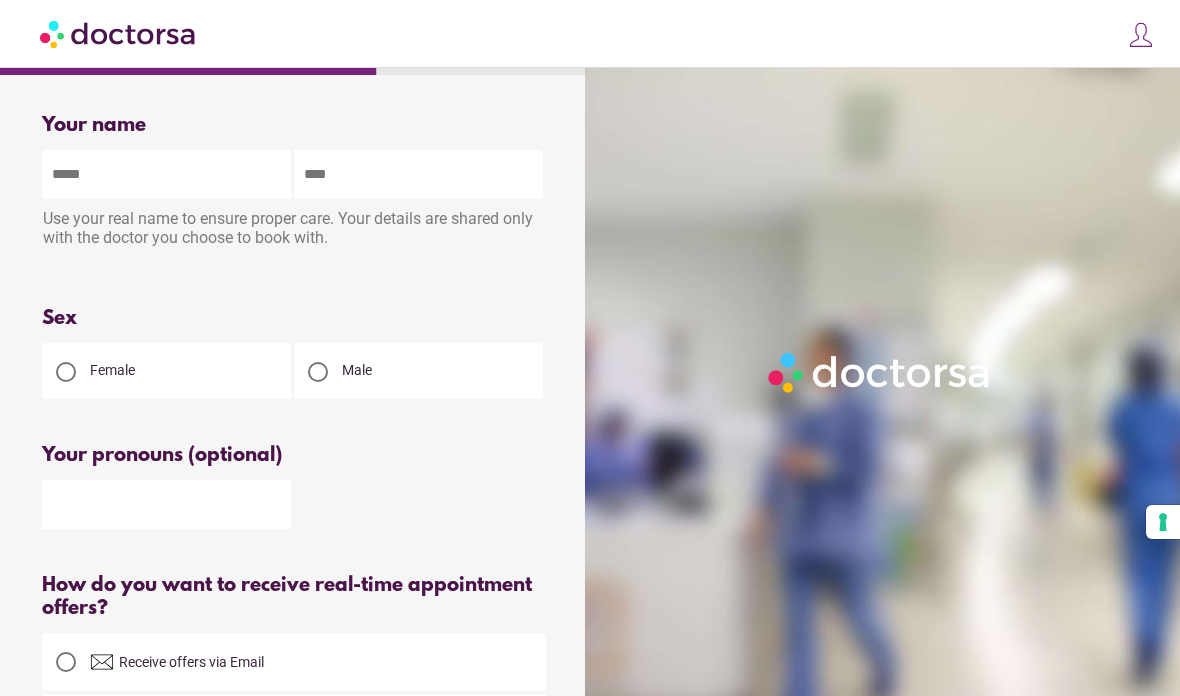 click at bounding box center [166, 174] 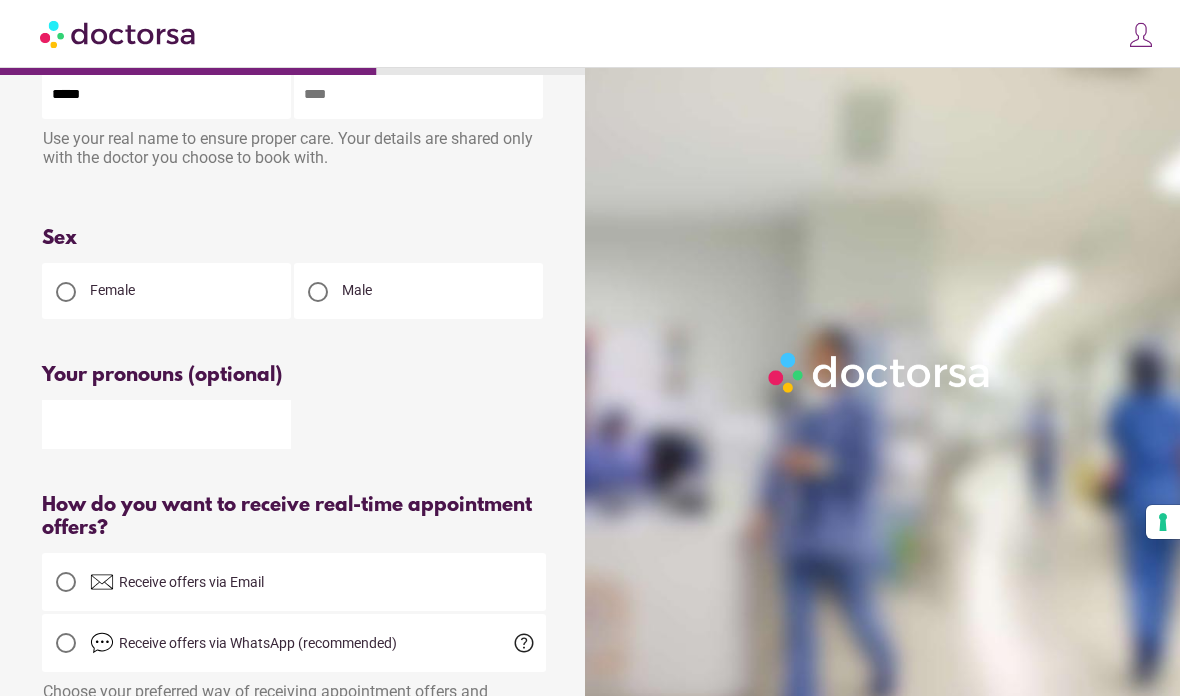 type on "*****" 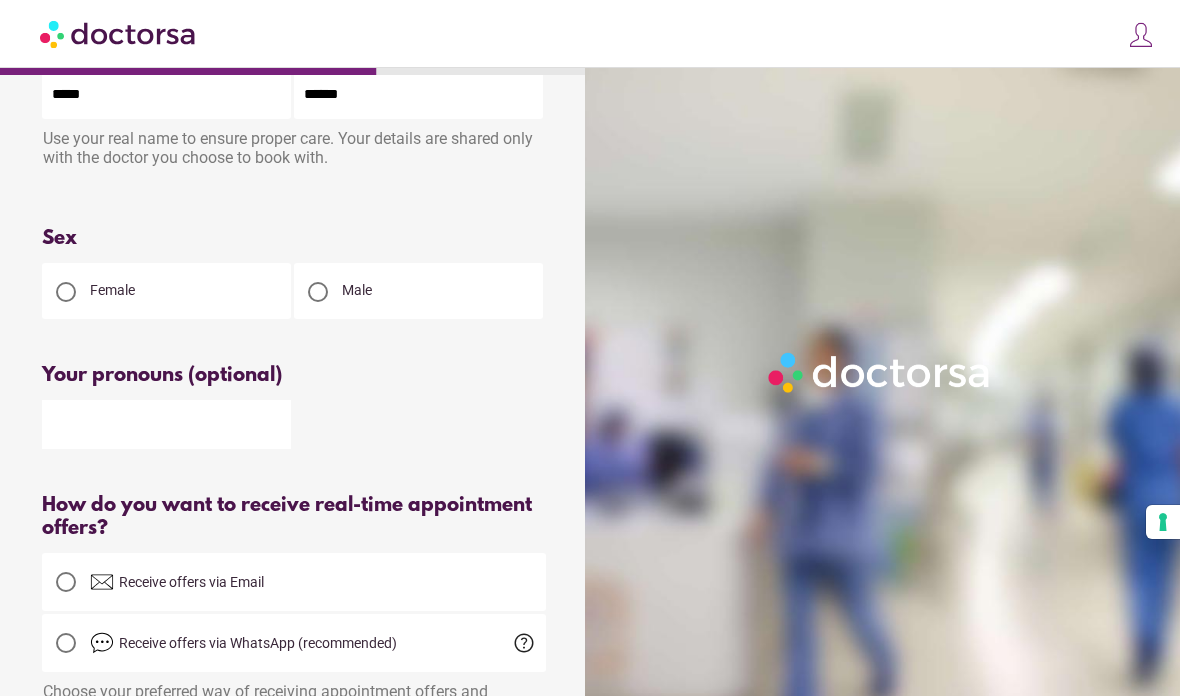 type on "******" 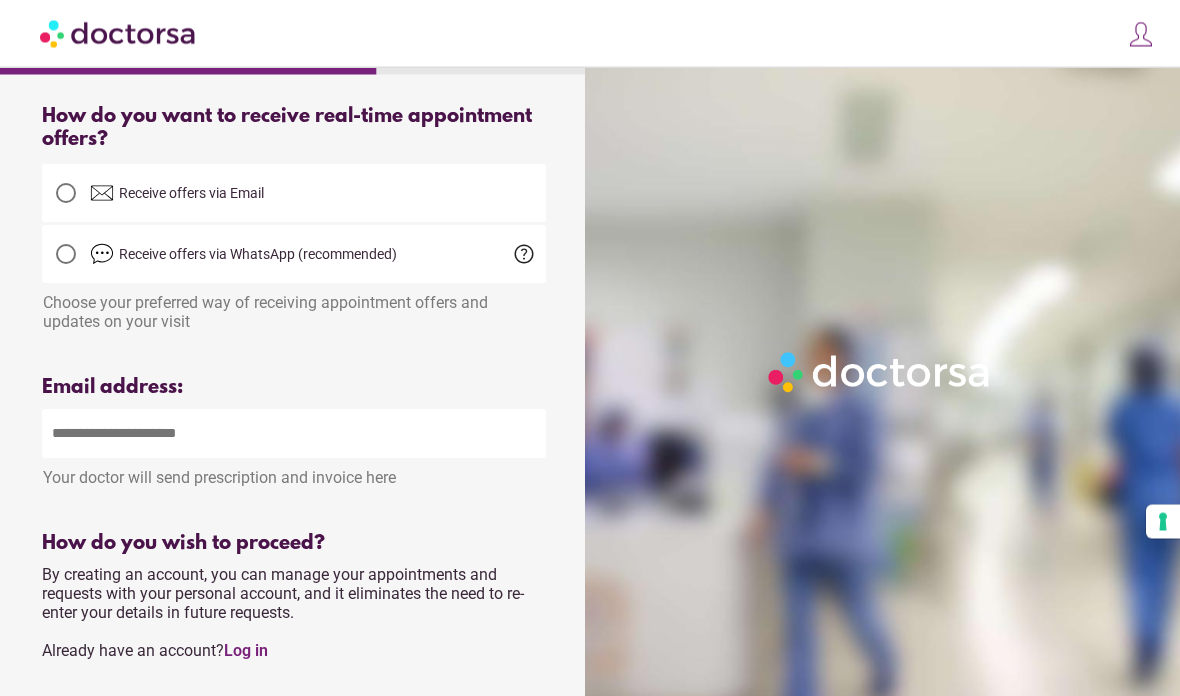 scroll, scrollTop: 470, scrollLeft: 0, axis: vertical 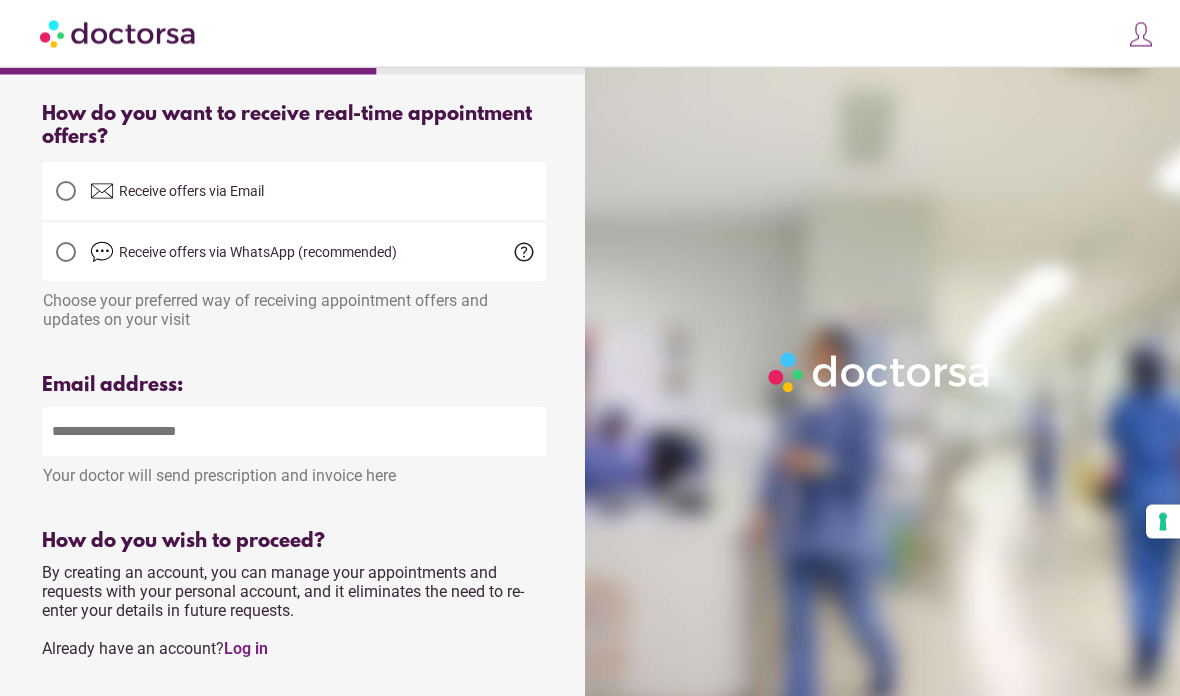type on "**" 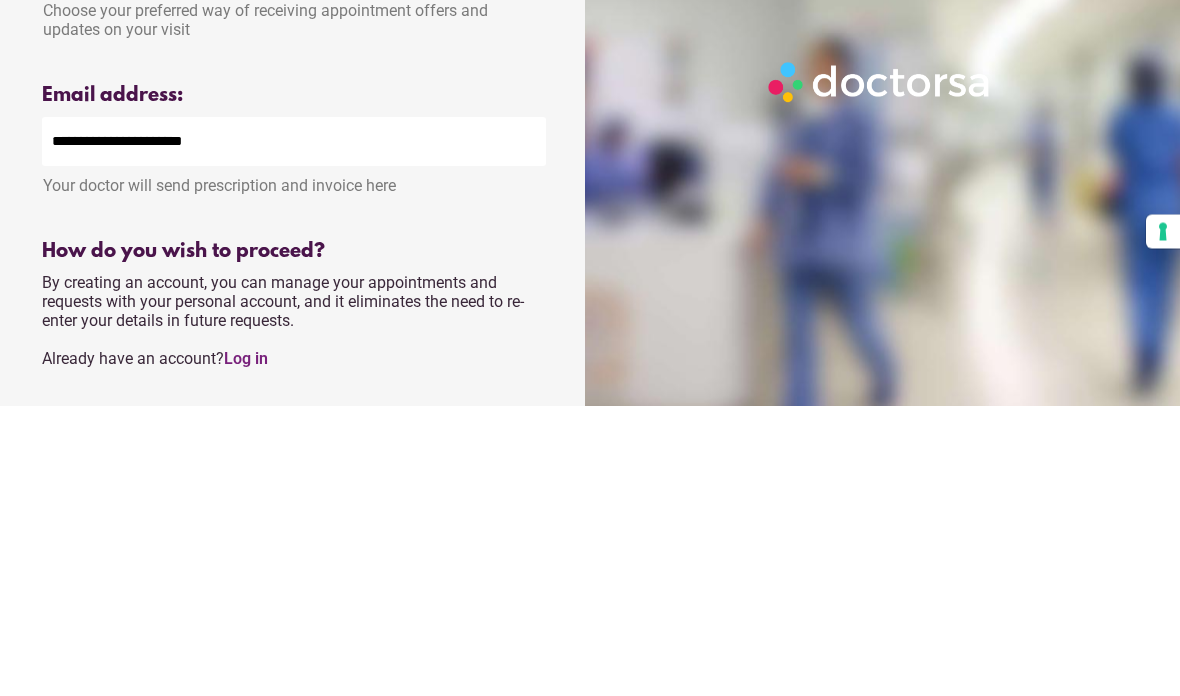 type on "**********" 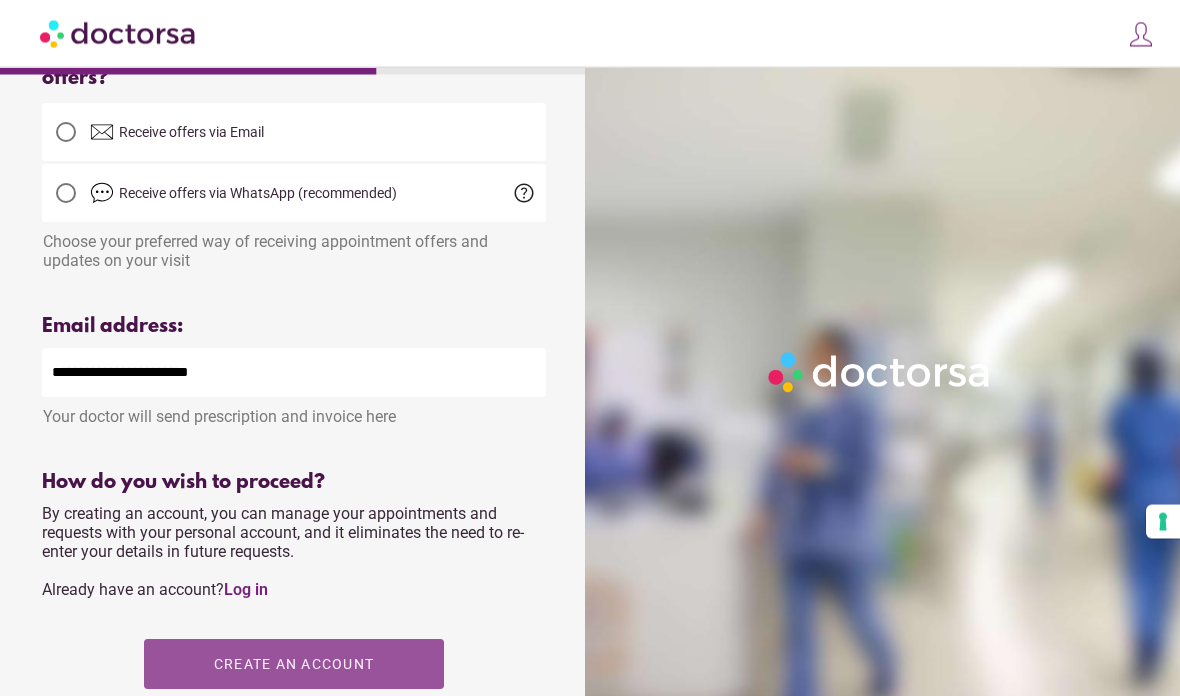 scroll, scrollTop: 0, scrollLeft: 0, axis: both 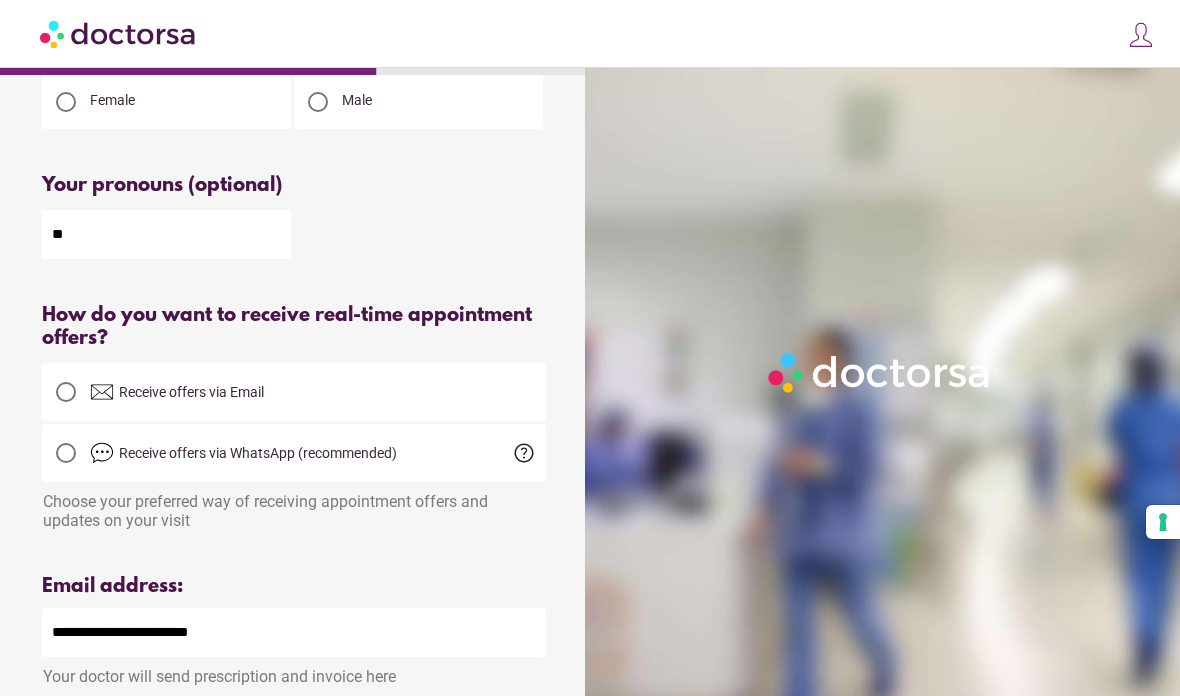 click on "Create an account" at bounding box center [294, 924] 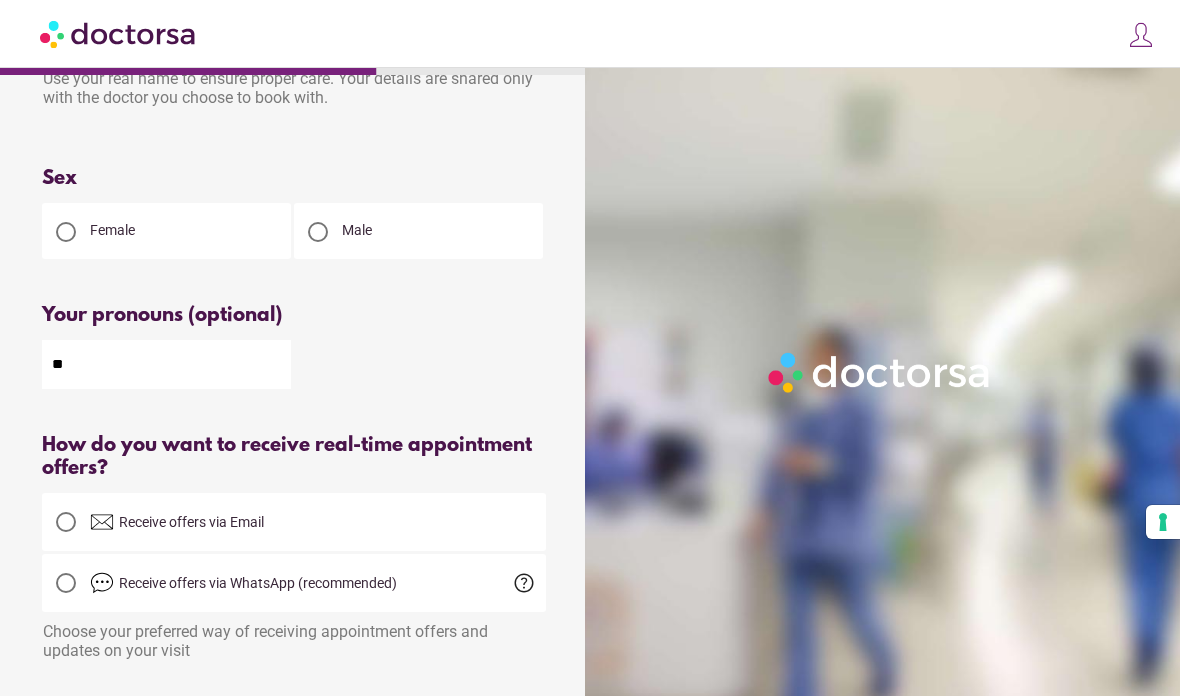 type on "**********" 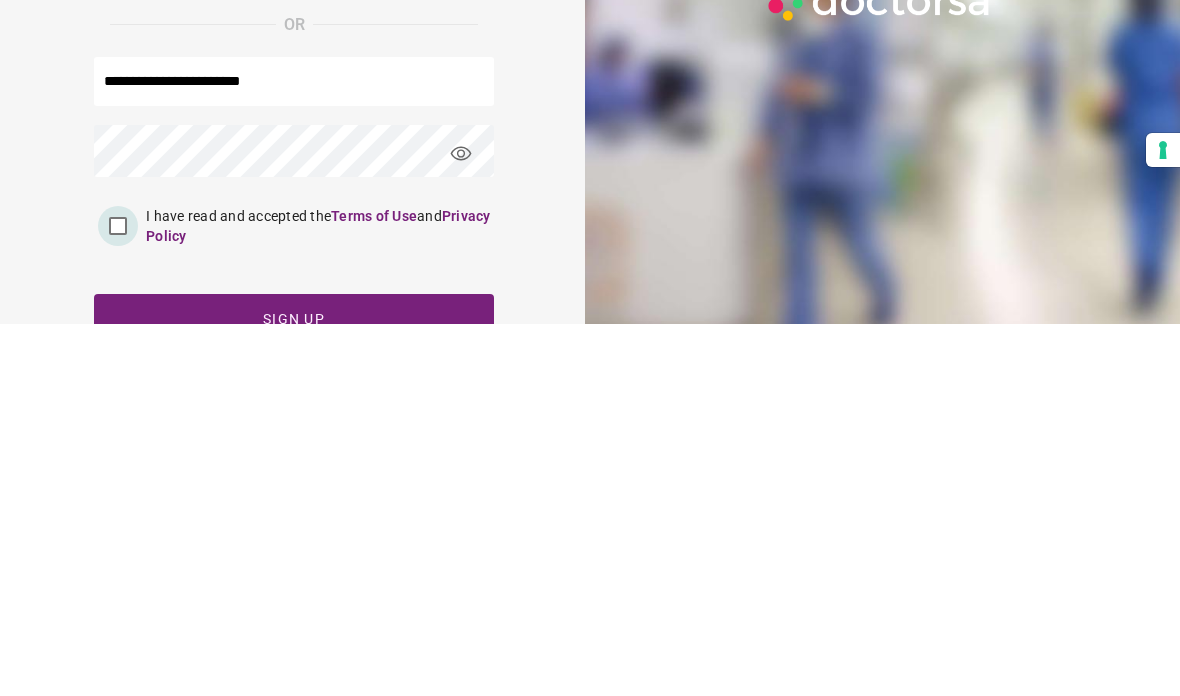 scroll, scrollTop: 119, scrollLeft: 0, axis: vertical 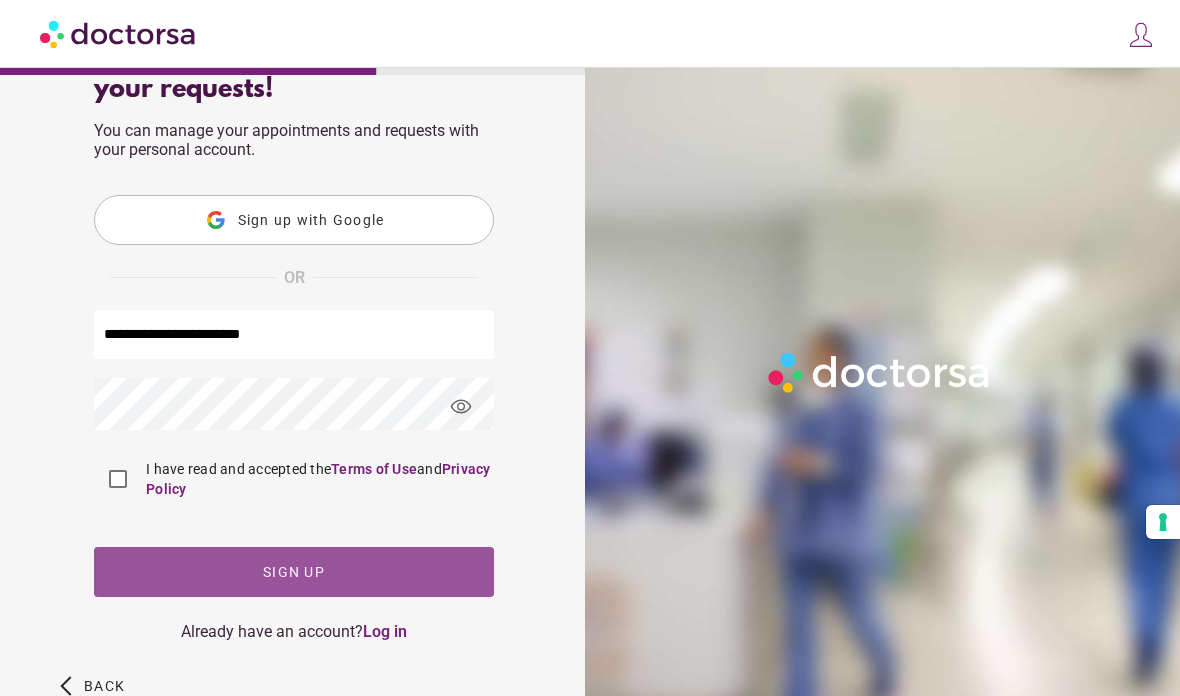 click at bounding box center [294, 572] 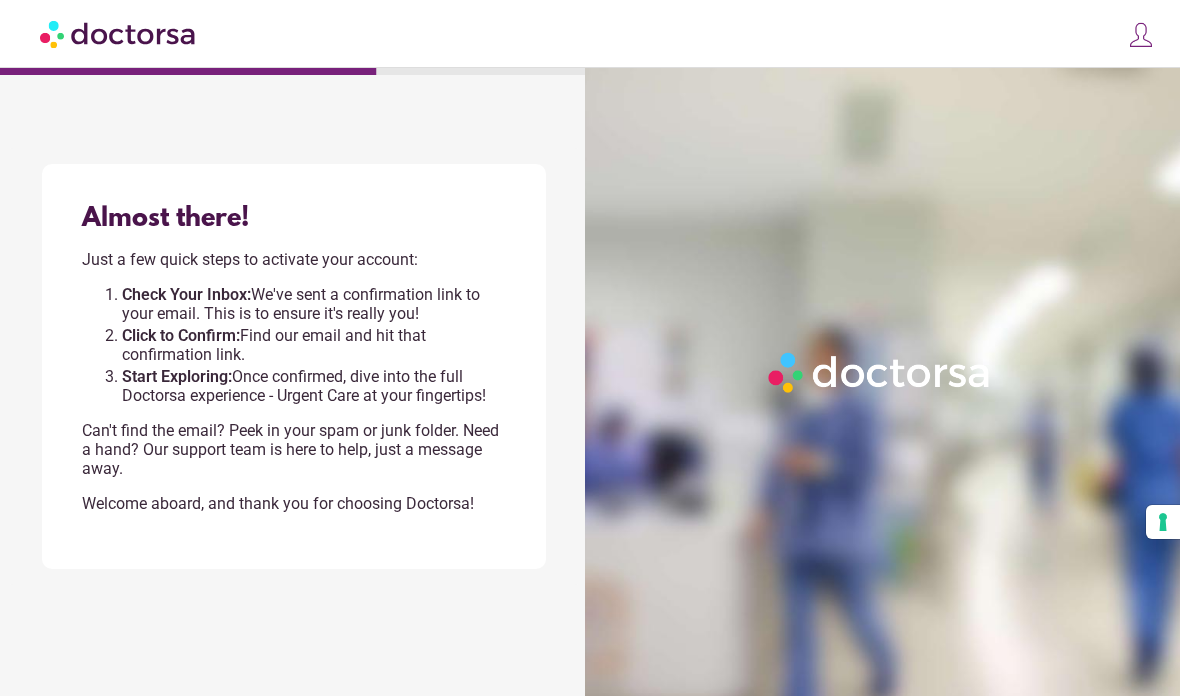 scroll, scrollTop: 80, scrollLeft: 0, axis: vertical 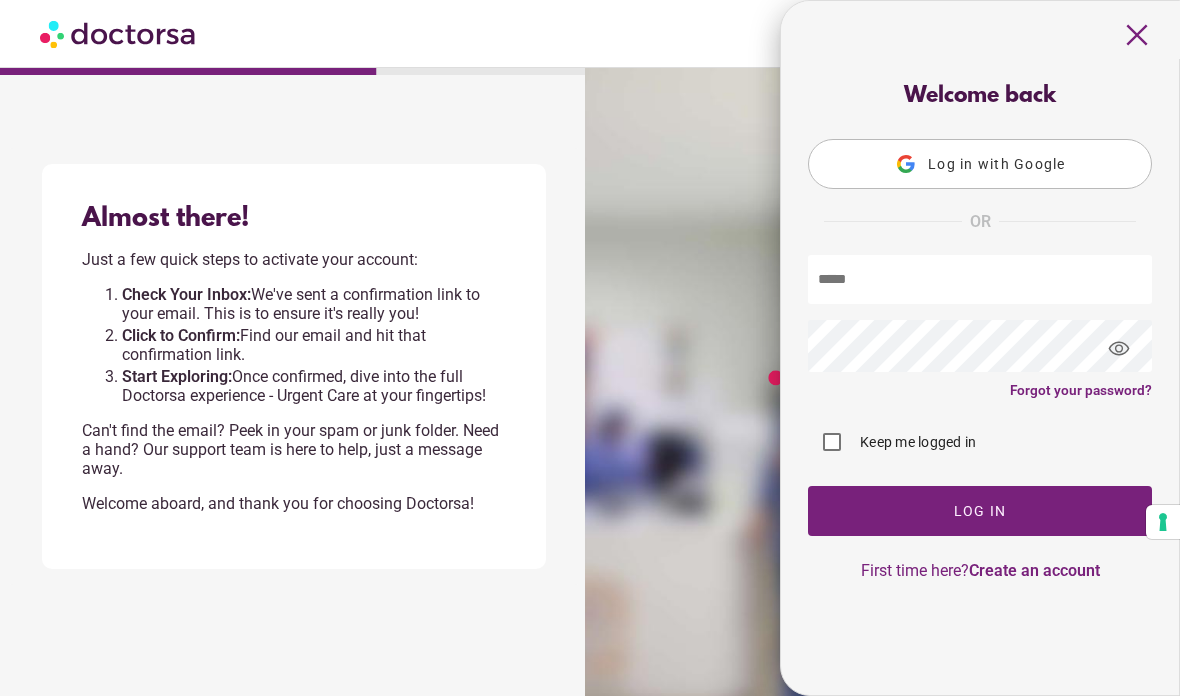 click at bounding box center (980, 279) 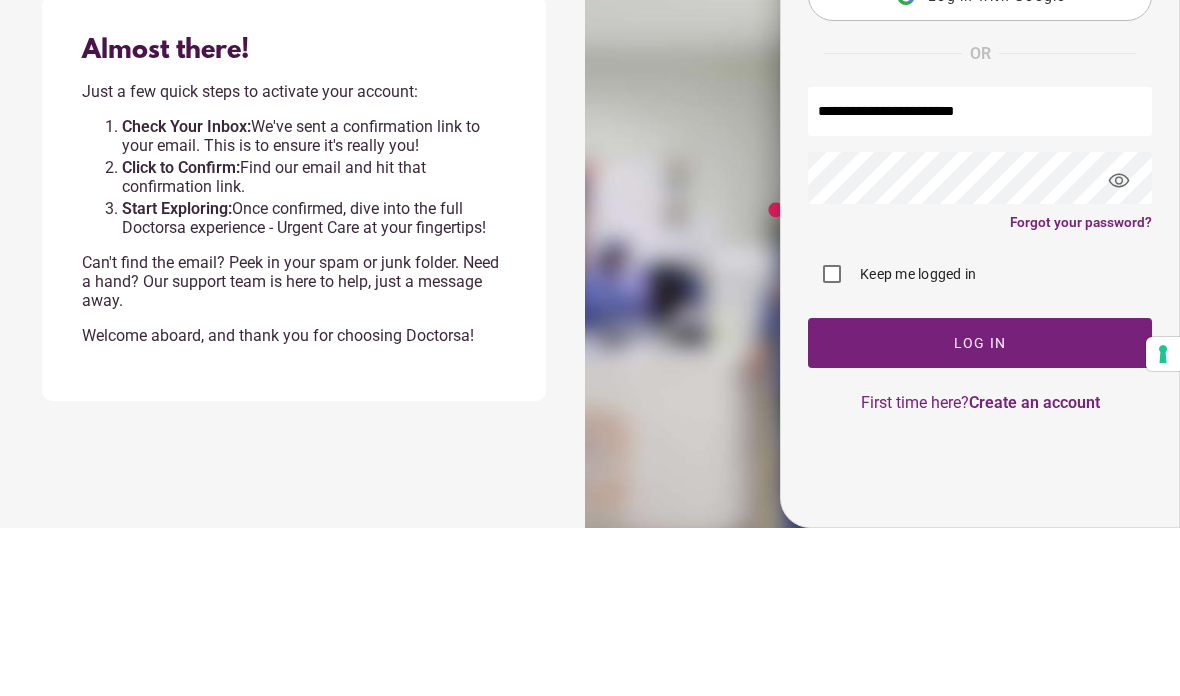 type on "**********" 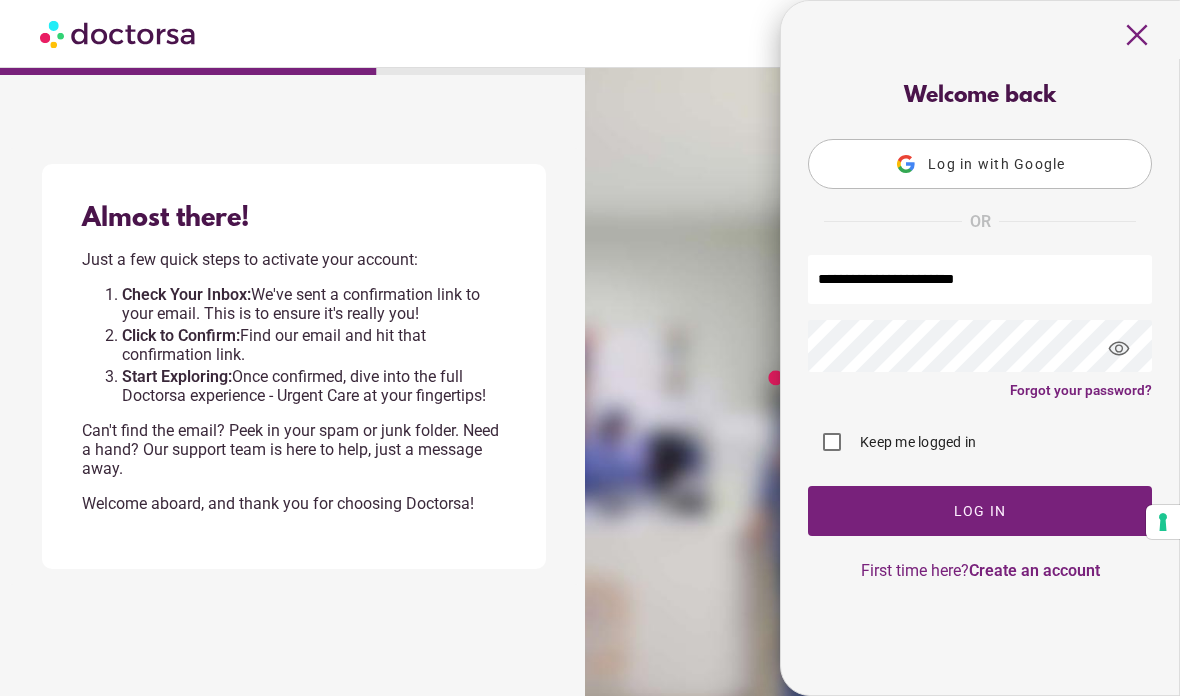 click at bounding box center [980, 511] 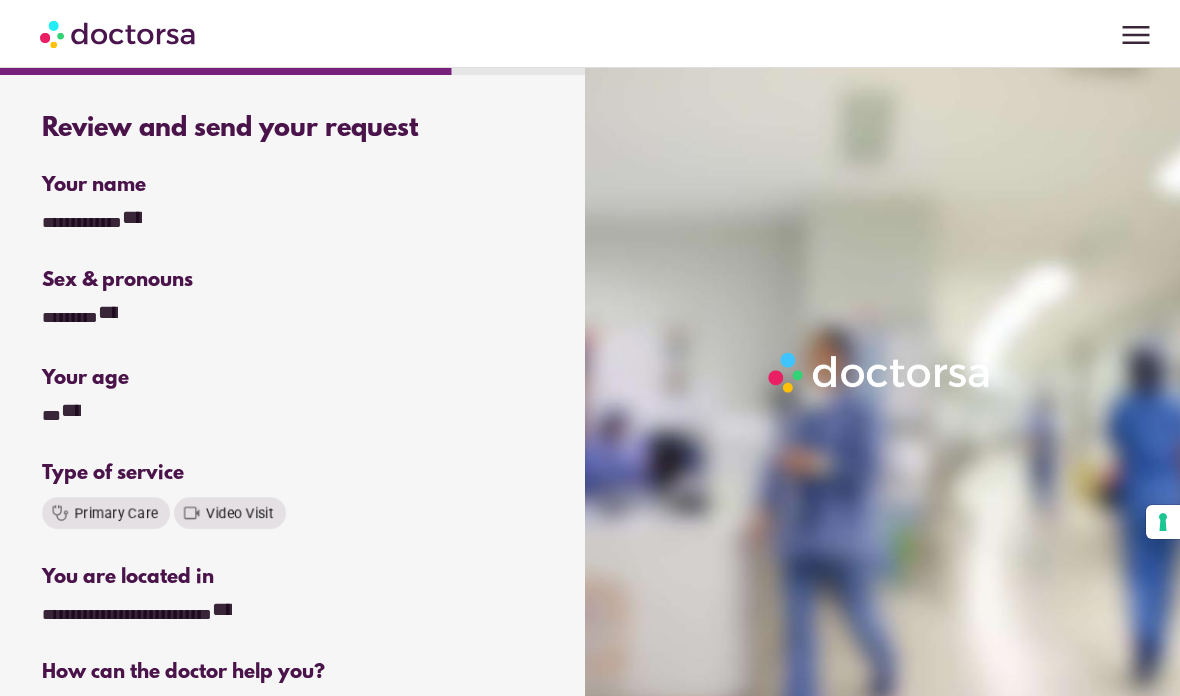 scroll, scrollTop: 0, scrollLeft: 0, axis: both 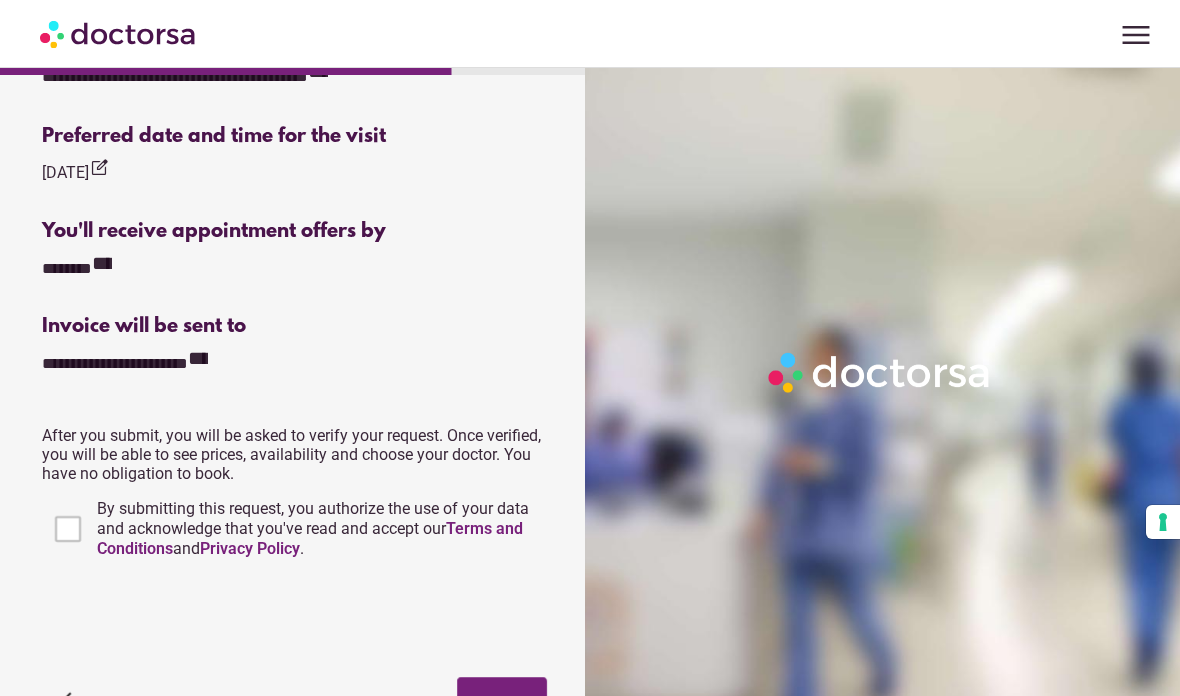 click on "Submit" at bounding box center [502, 702] 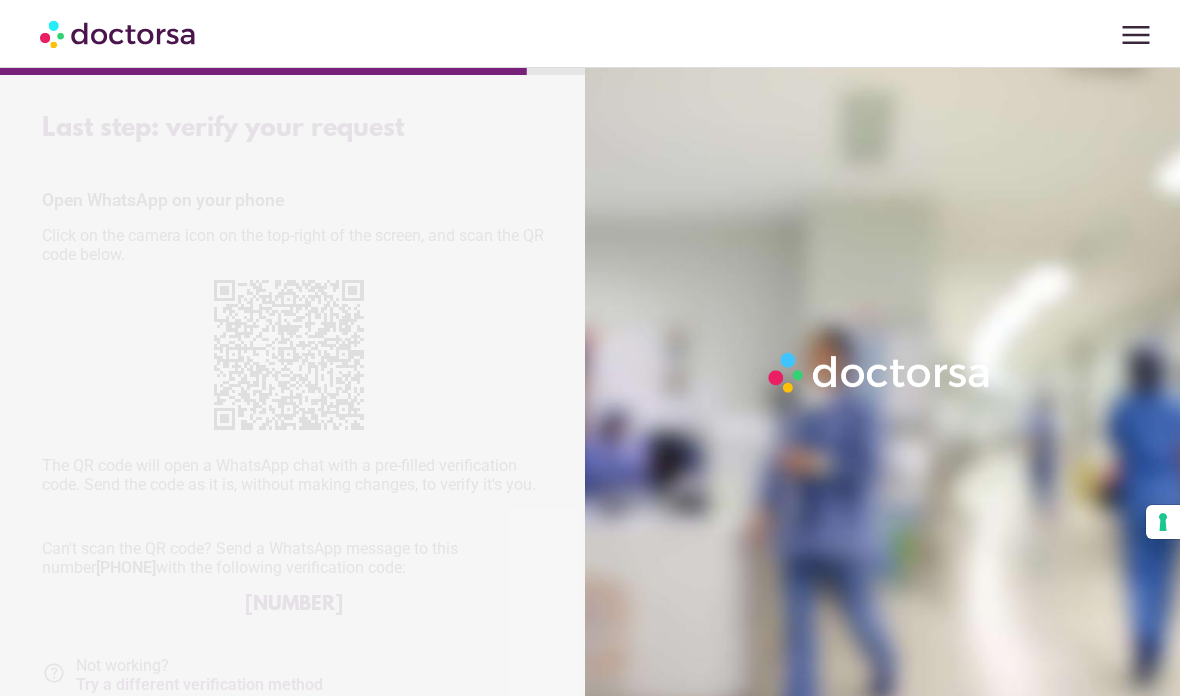 scroll, scrollTop: 0, scrollLeft: 0, axis: both 